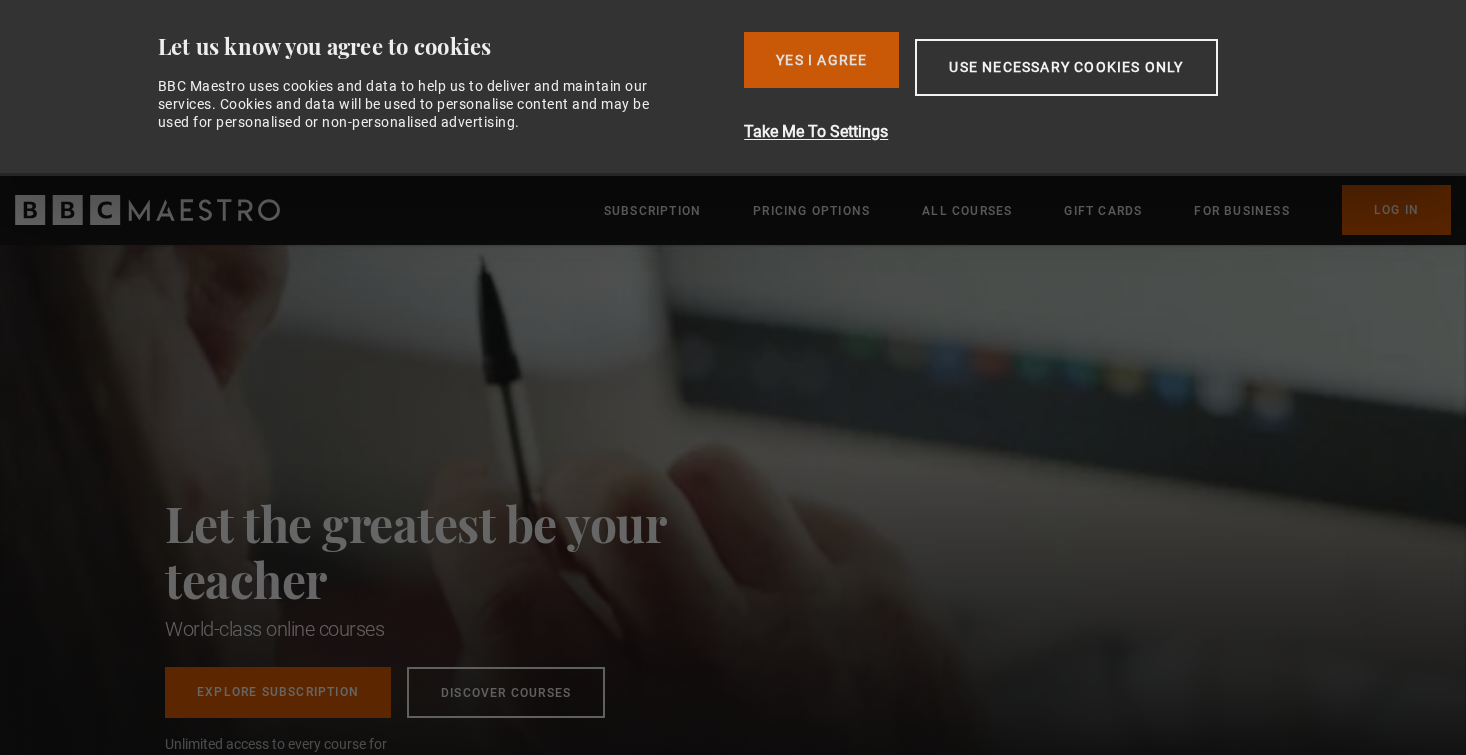 scroll, scrollTop: 0, scrollLeft: 0, axis: both 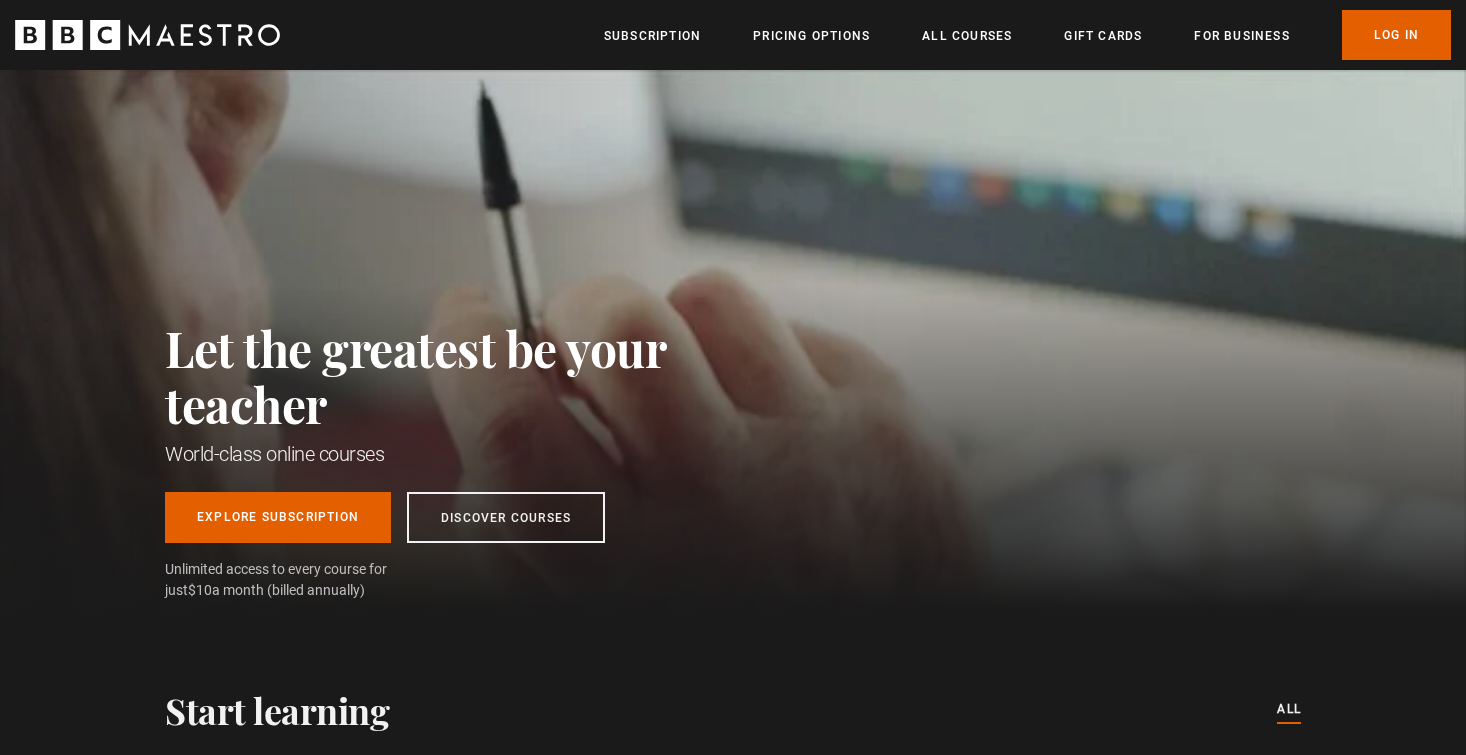 click on "Subscription
Pricing Options
All Courses
Gift Cards
For business
Already have an account?
Log In" at bounding box center (1027, 35) 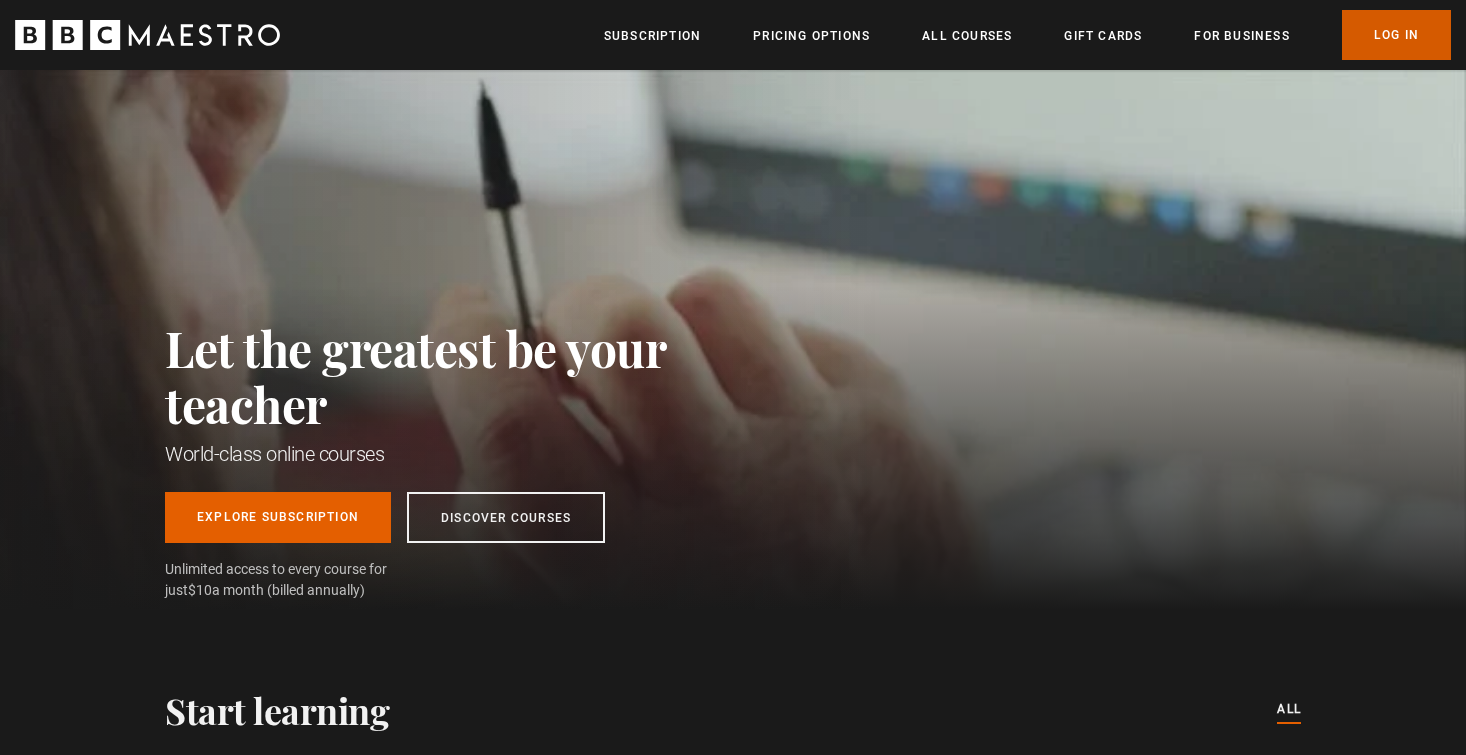 click on "Log In" at bounding box center (1396, 35) 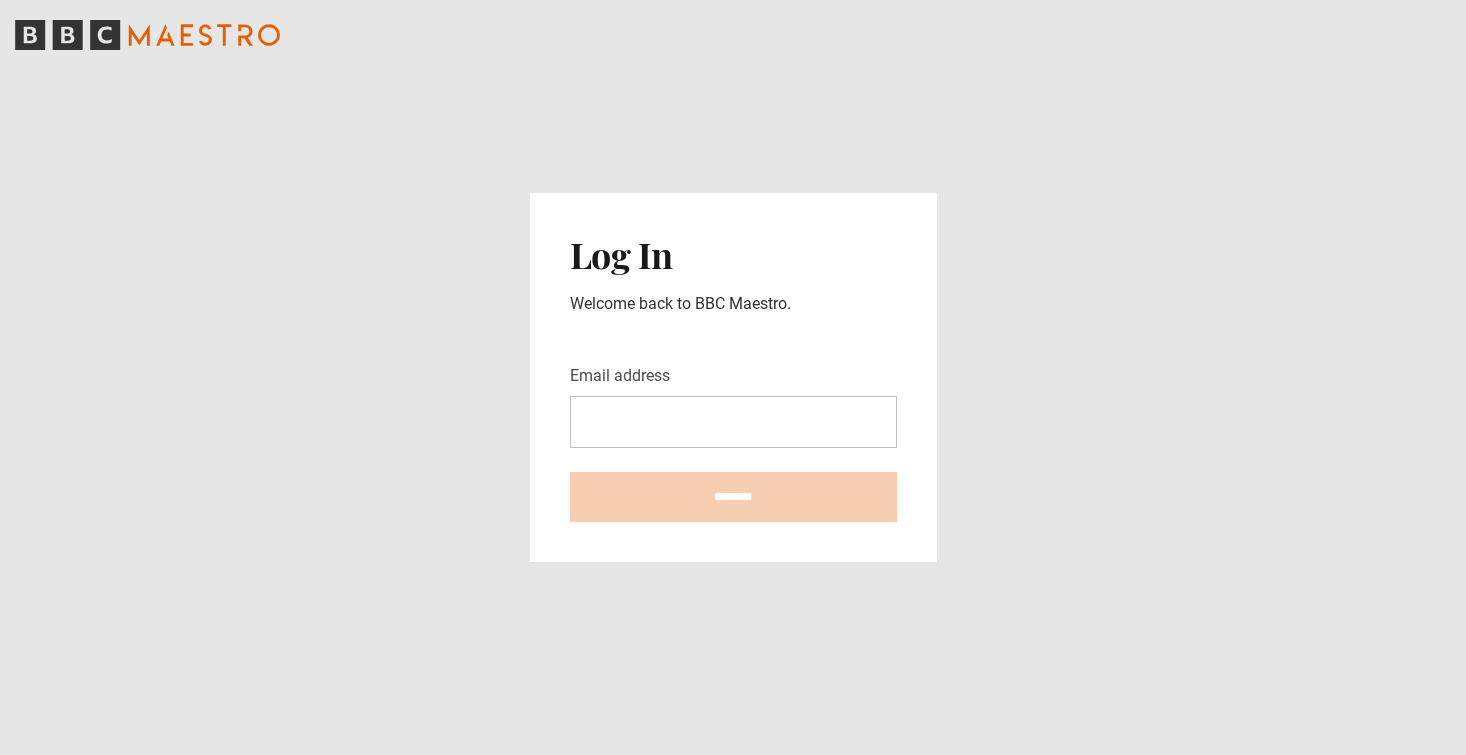 scroll, scrollTop: 0, scrollLeft: 0, axis: both 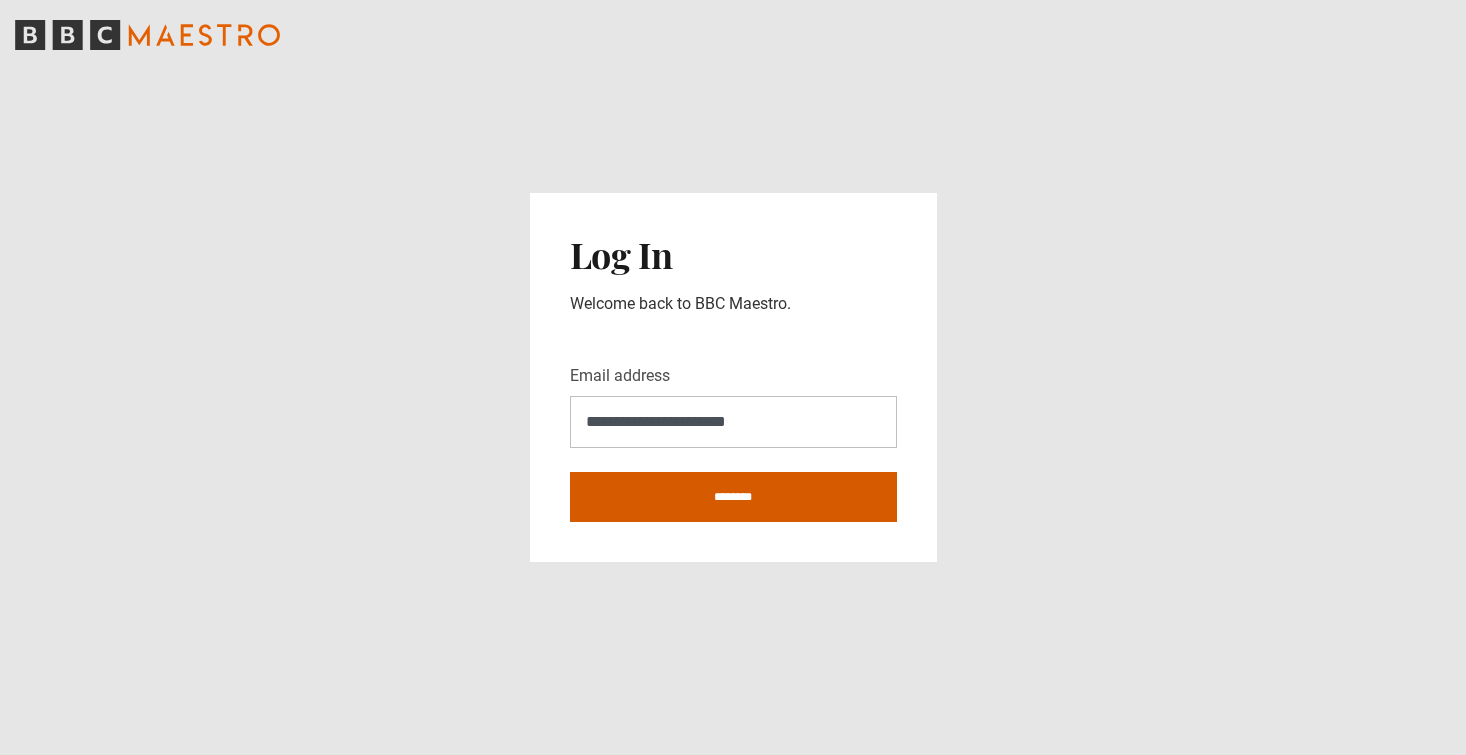 click on "********" at bounding box center [733, 497] 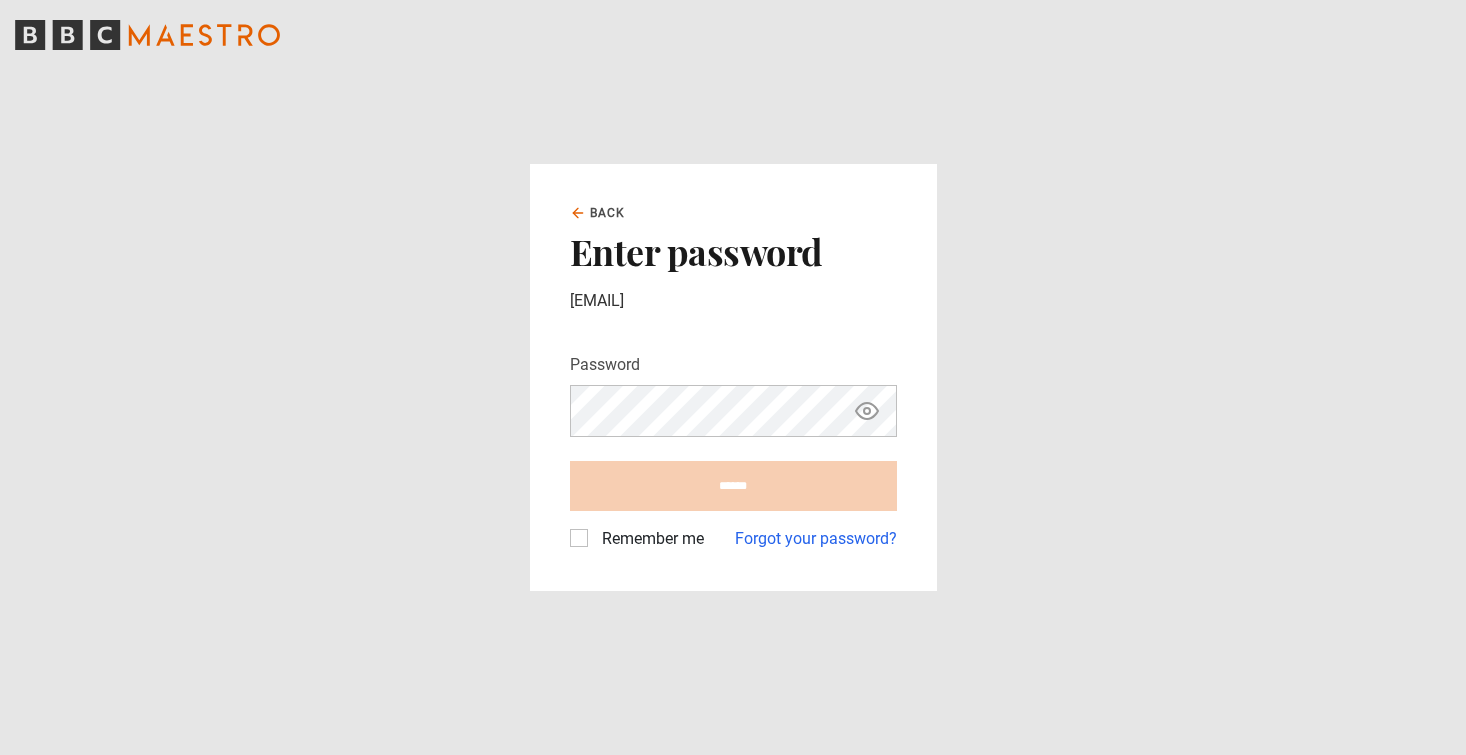 scroll, scrollTop: 0, scrollLeft: 0, axis: both 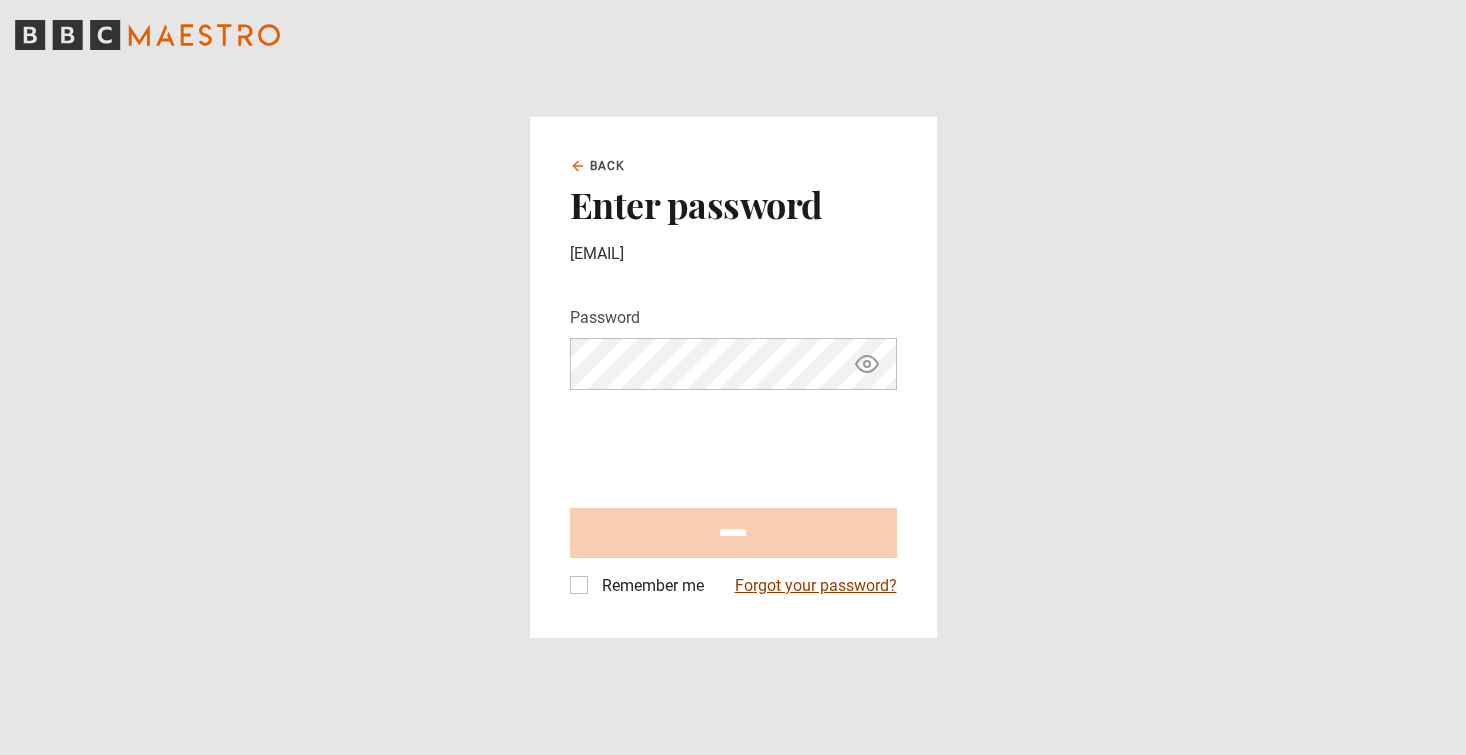 click on "Forgot your password?" at bounding box center (816, 586) 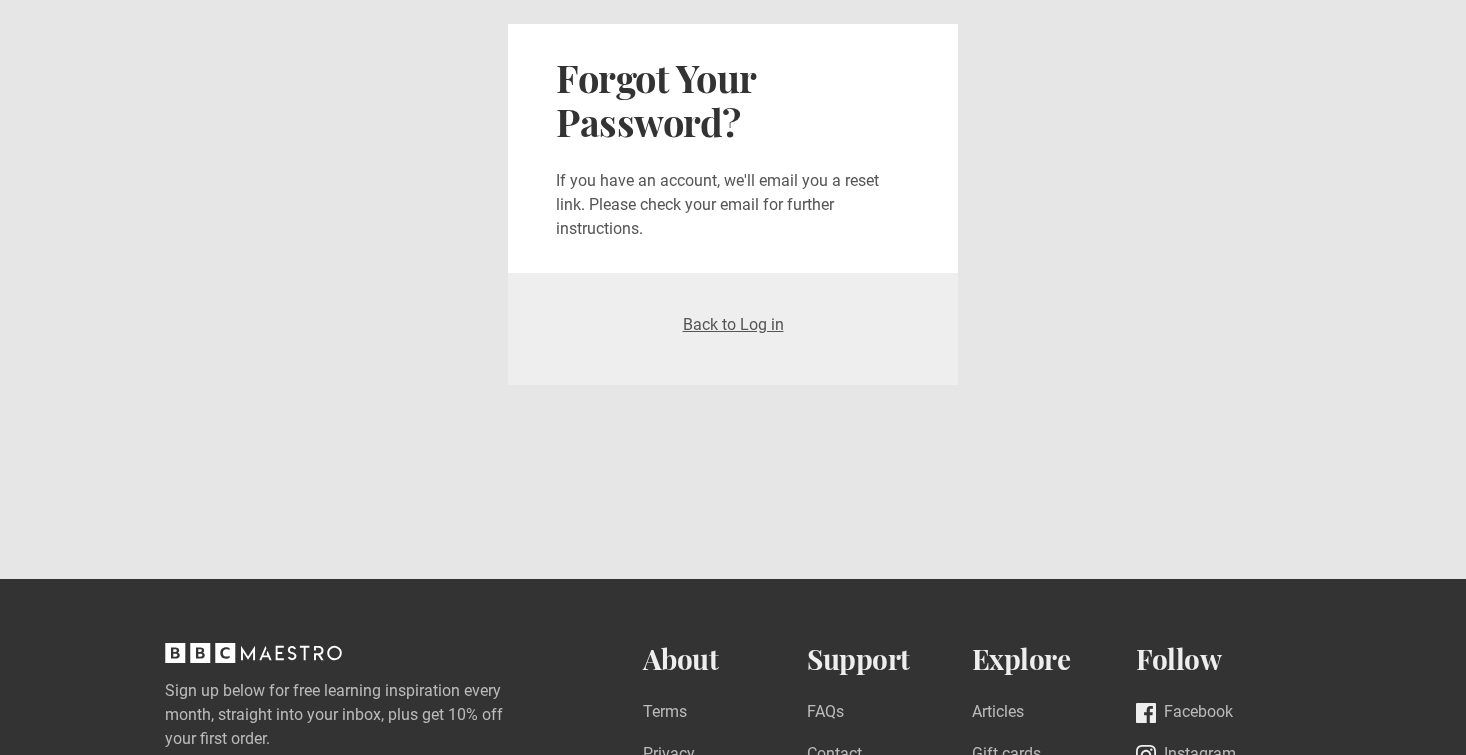 scroll, scrollTop: 0, scrollLeft: 0, axis: both 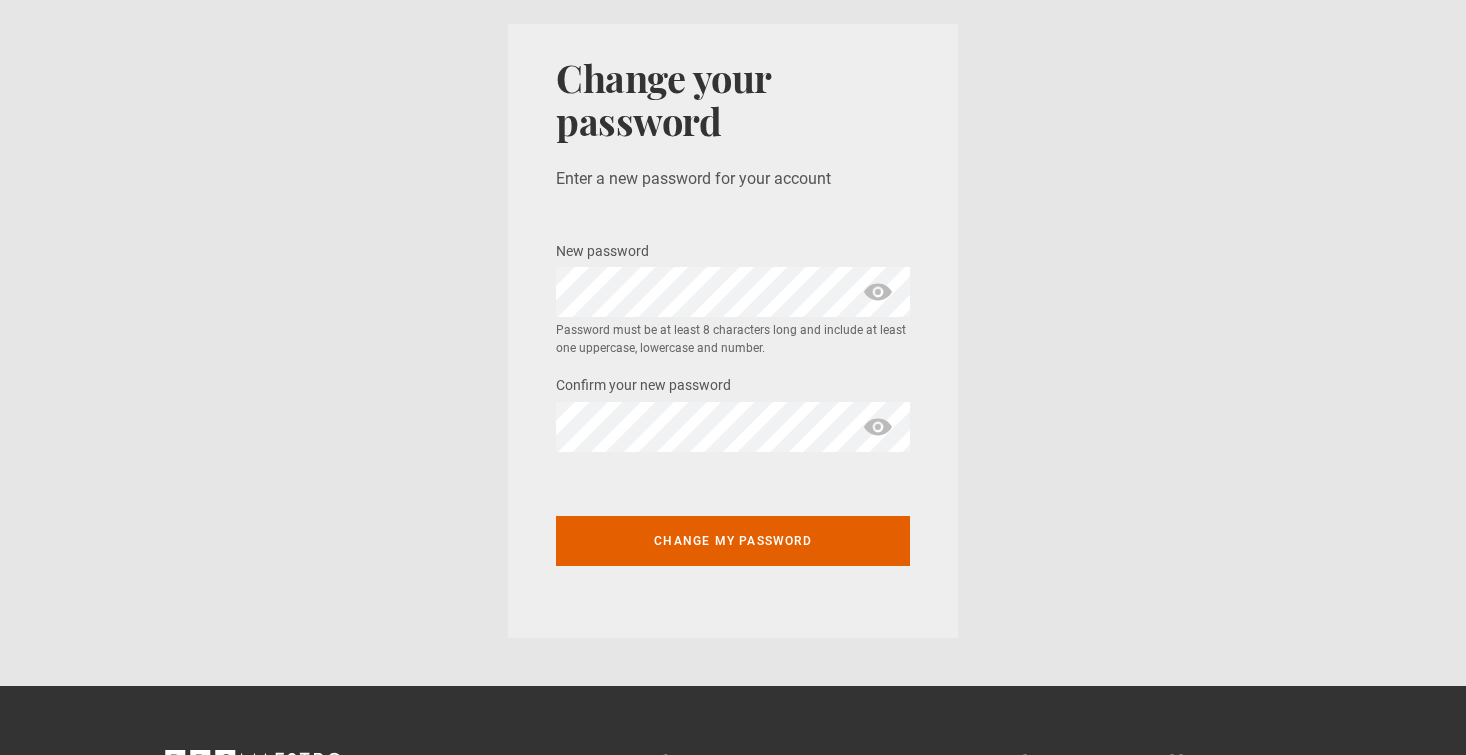 click at bounding box center (878, 292) 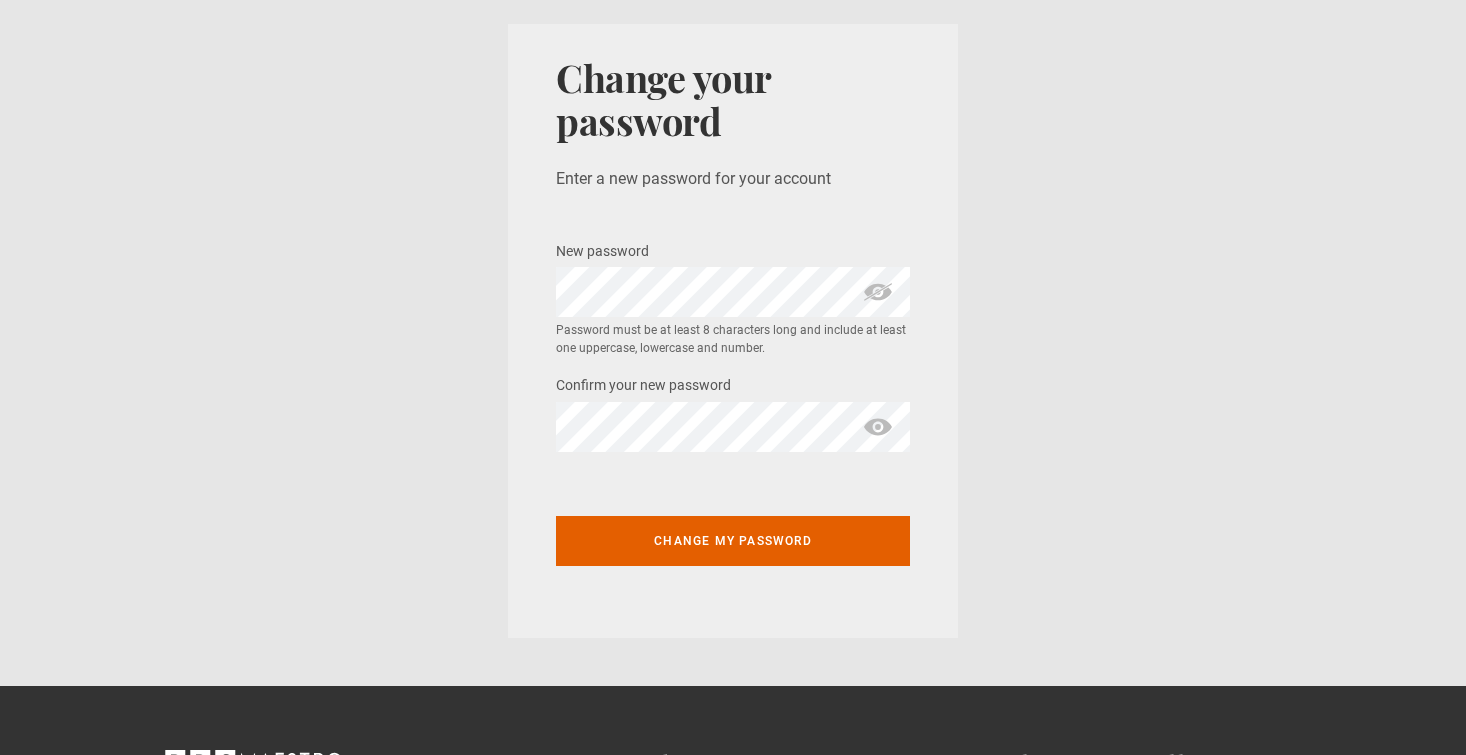 click at bounding box center (878, 427) 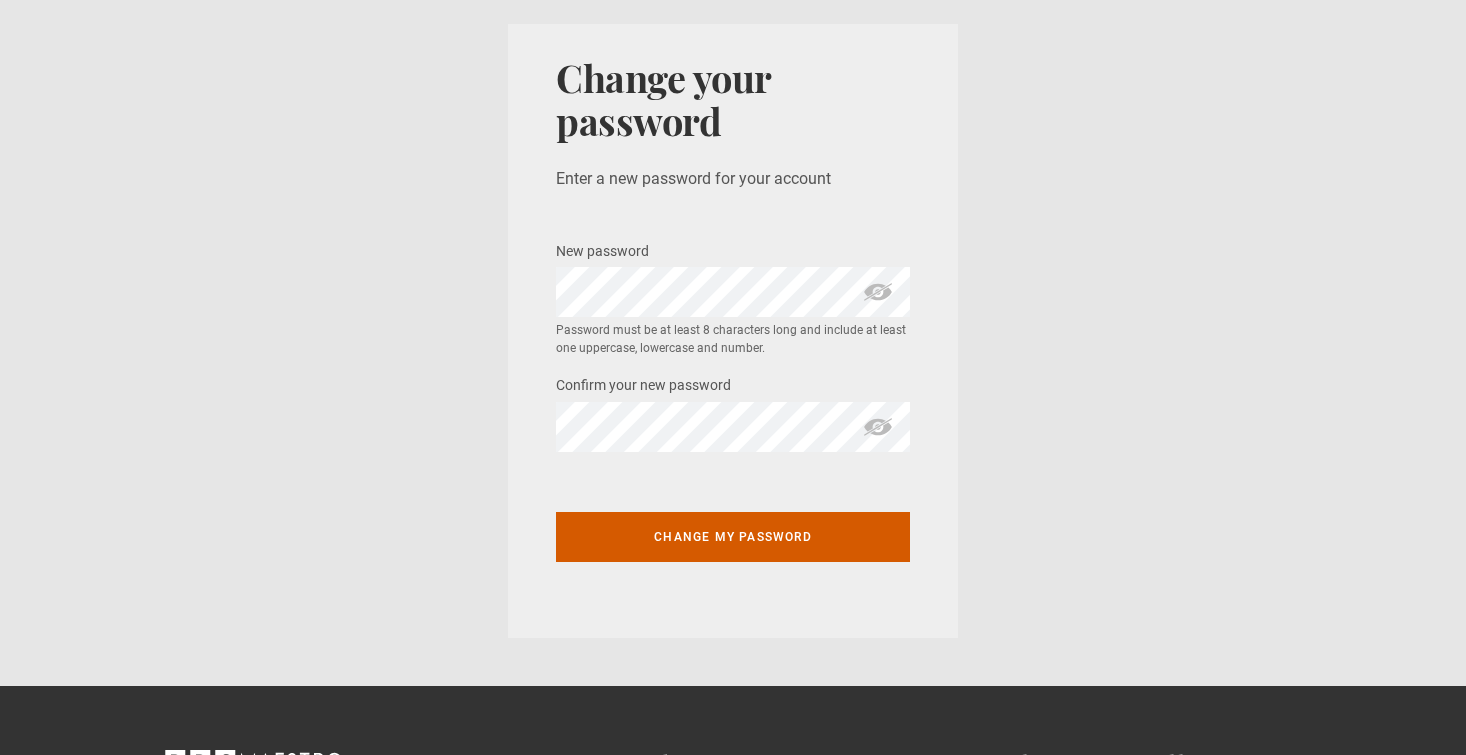 click on "Change my password" at bounding box center (733, 537) 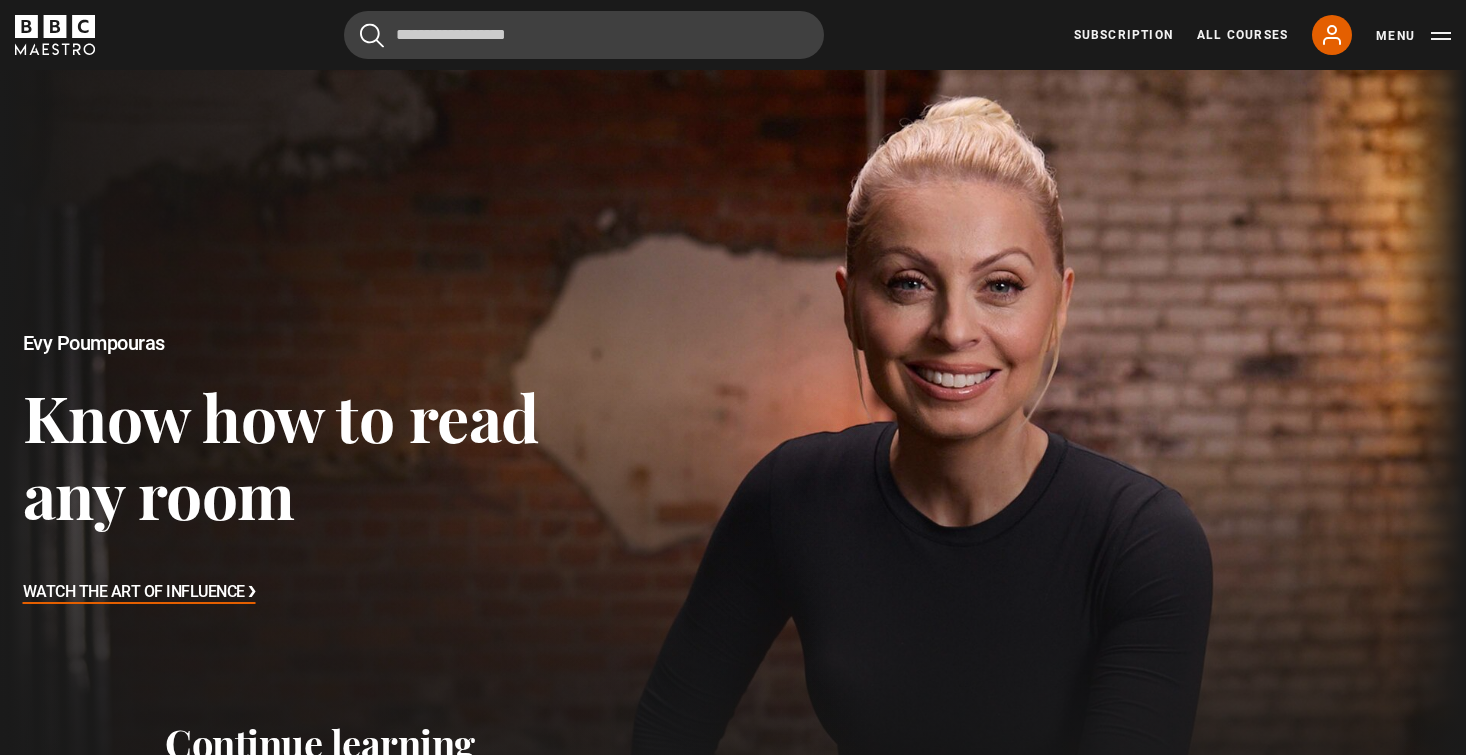 scroll, scrollTop: 0, scrollLeft: 0, axis: both 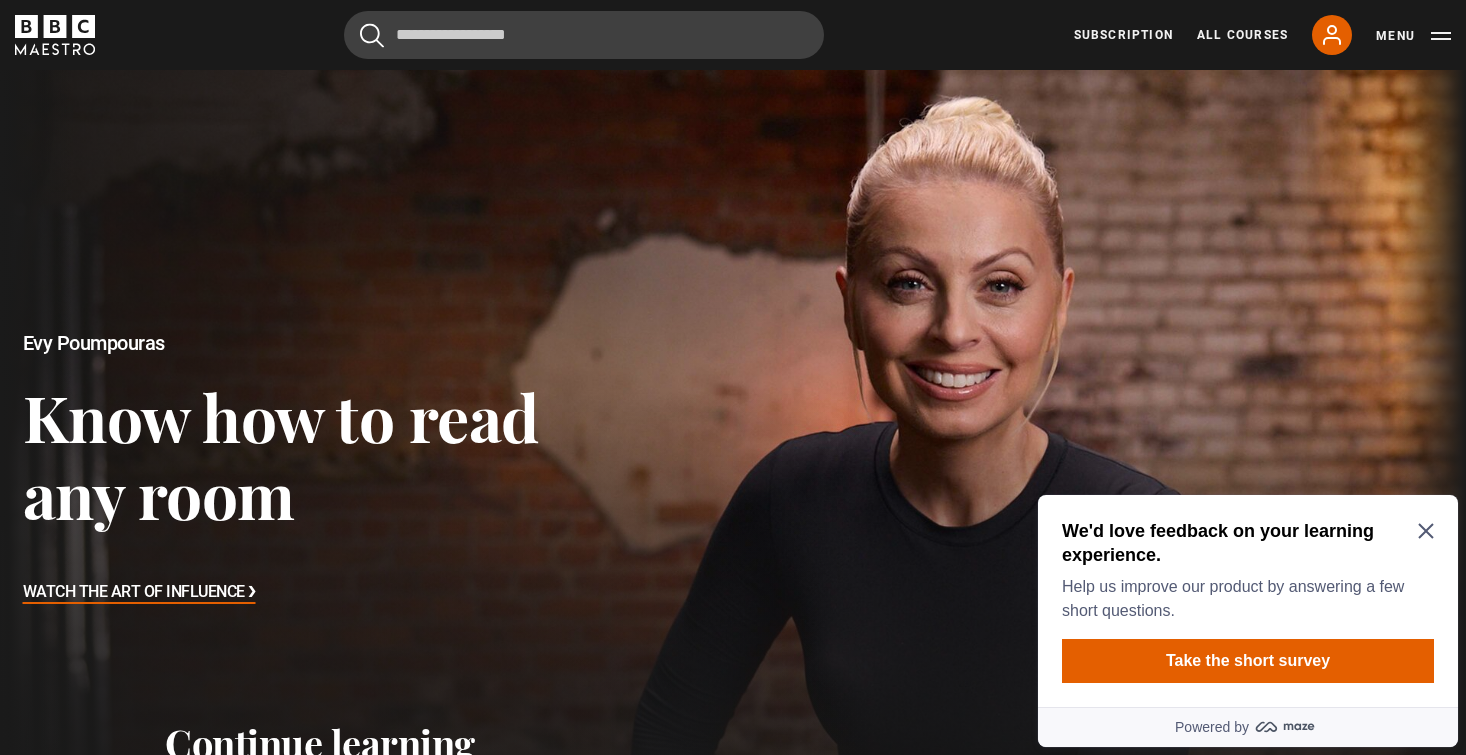 click on "We'd love feedback on your learning experience. Help us improve our product by answering a few short questions. Take the short survey" at bounding box center [1248, 601] 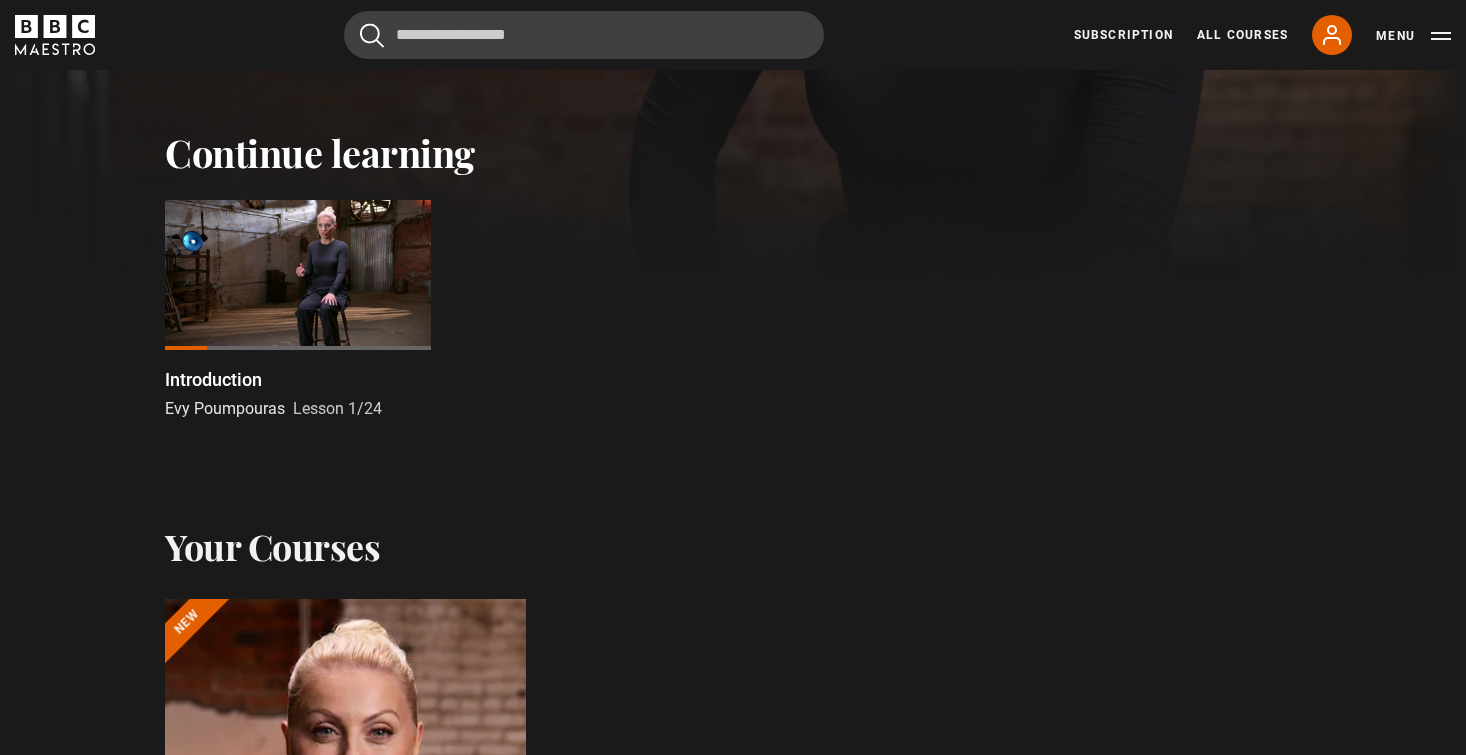 scroll, scrollTop: 555, scrollLeft: 0, axis: vertical 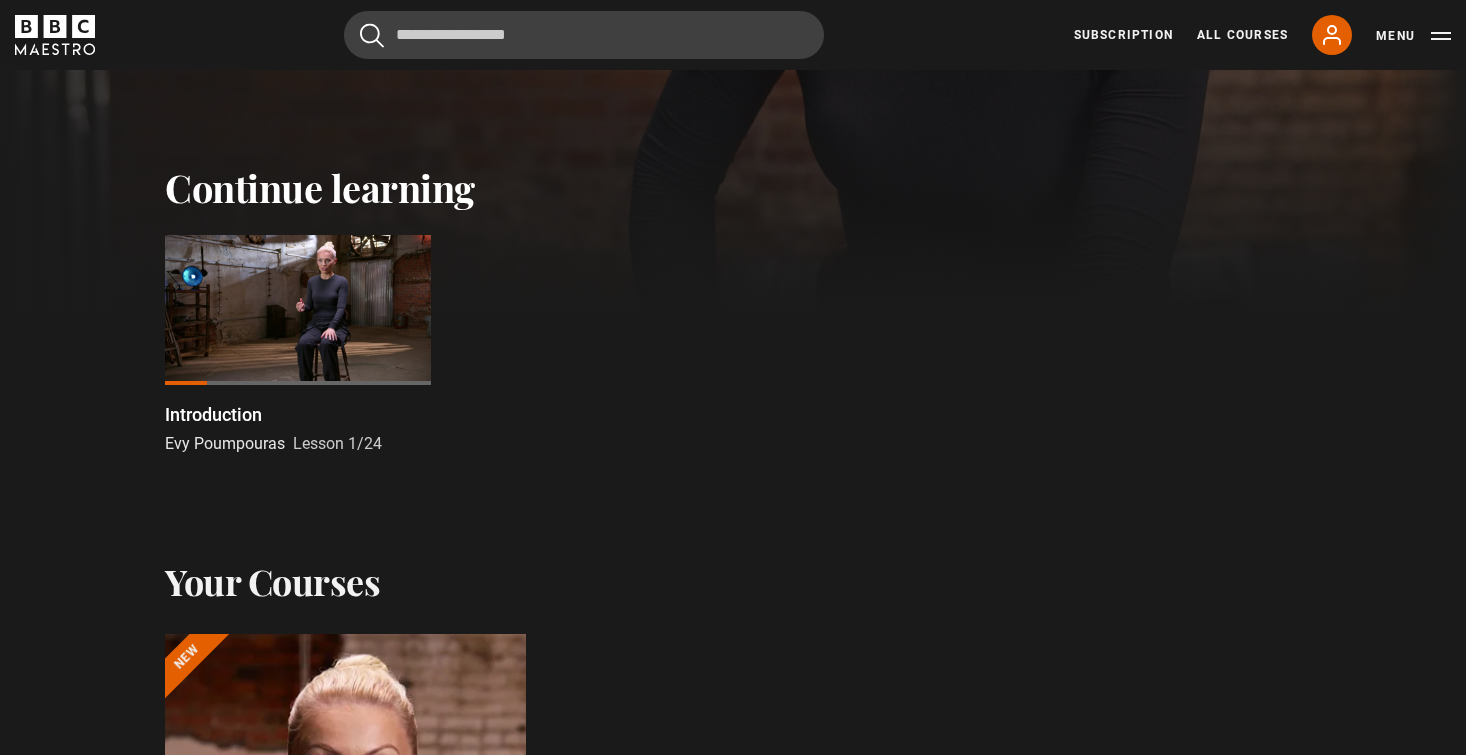 click at bounding box center (298, 310) 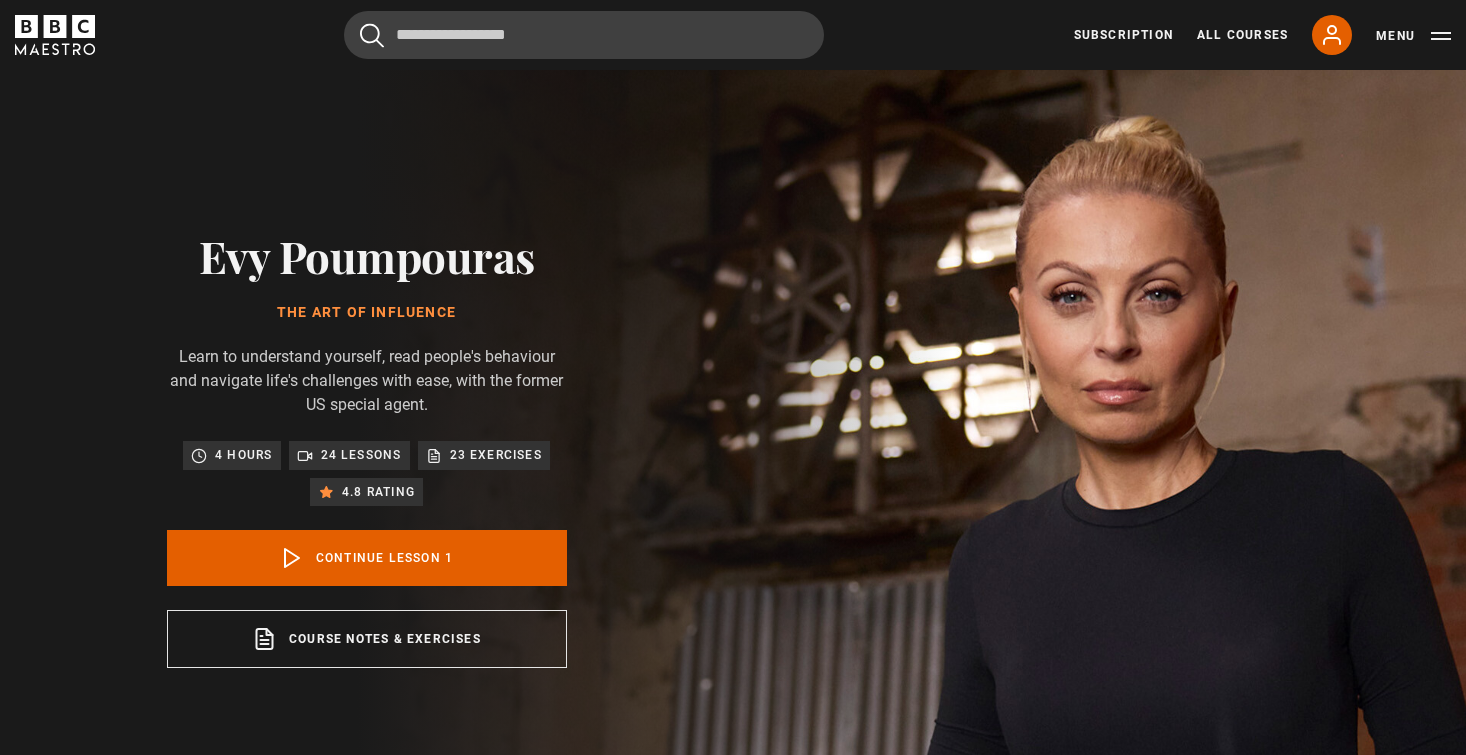 scroll, scrollTop: 828, scrollLeft: 0, axis: vertical 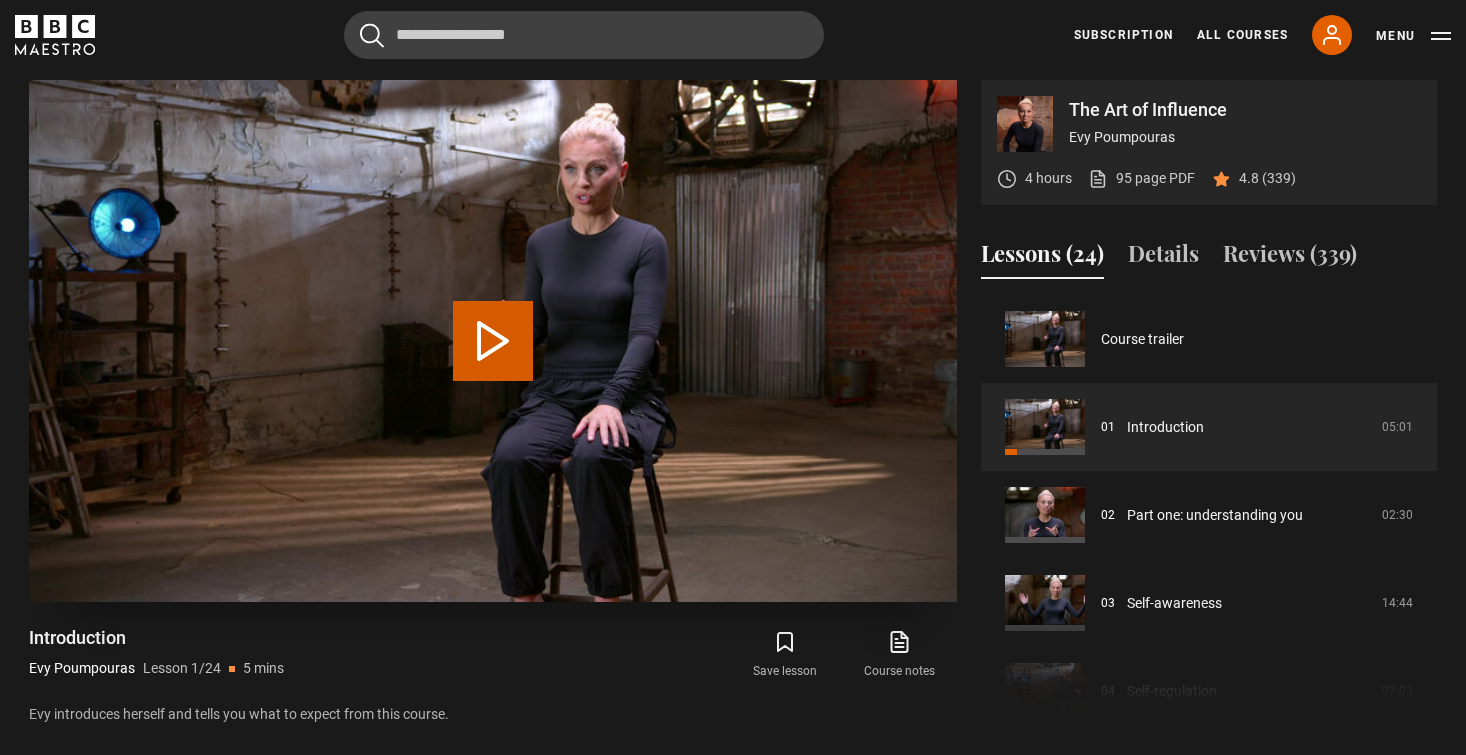 click on "Play Lesson Introduction" at bounding box center [493, 341] 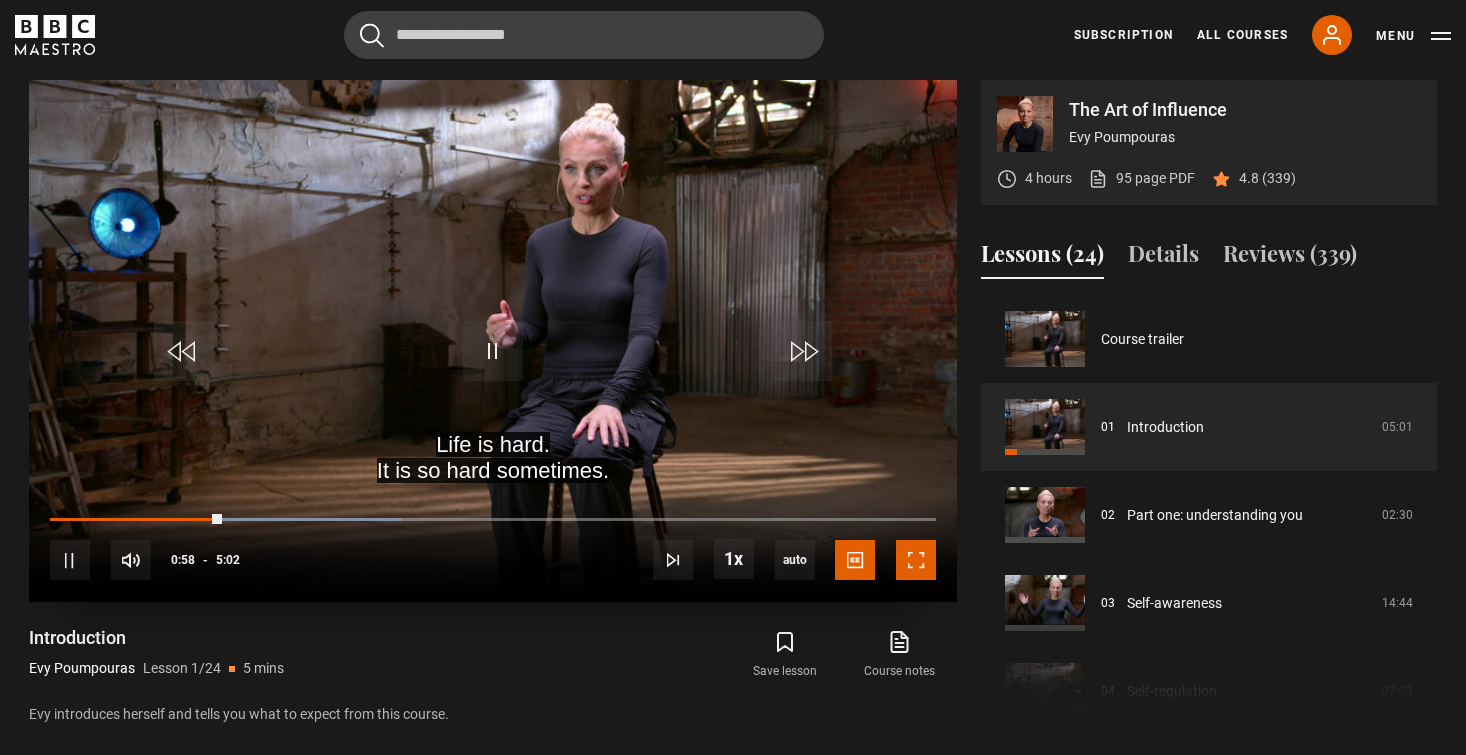 click at bounding box center [916, 560] 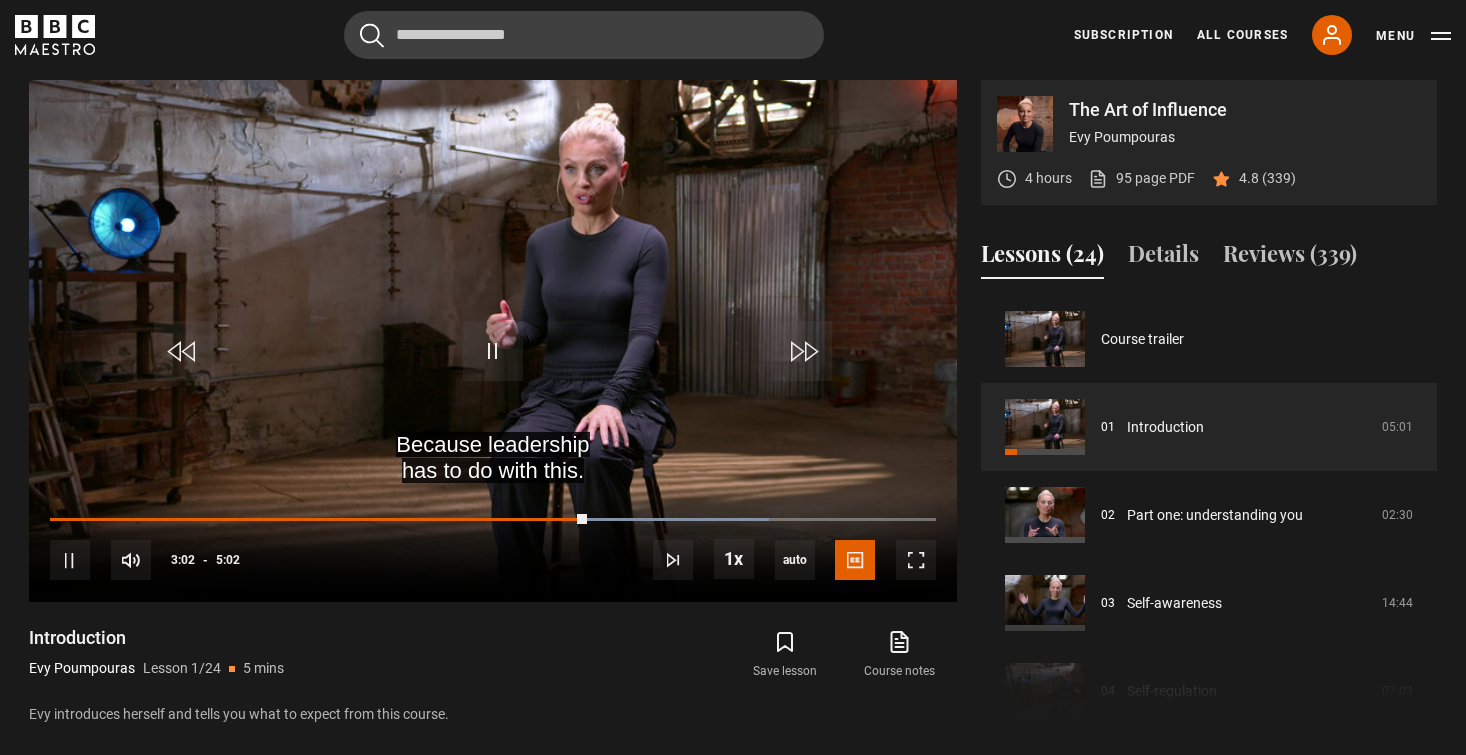 drag, startPoint x: 1186, startPoint y: 136, endPoint x: 1070, endPoint y: 140, distance: 116.06895 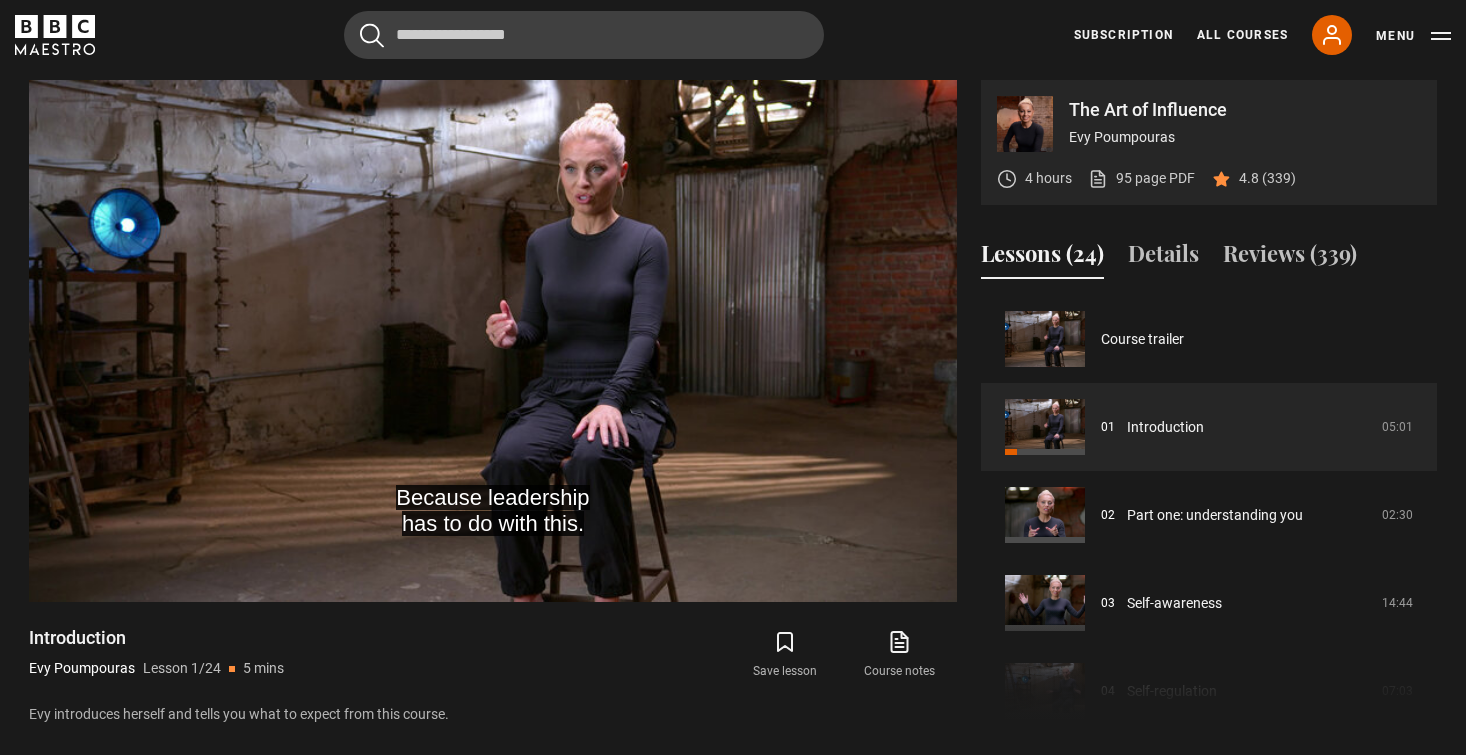 copy on "Evy Poumpouras" 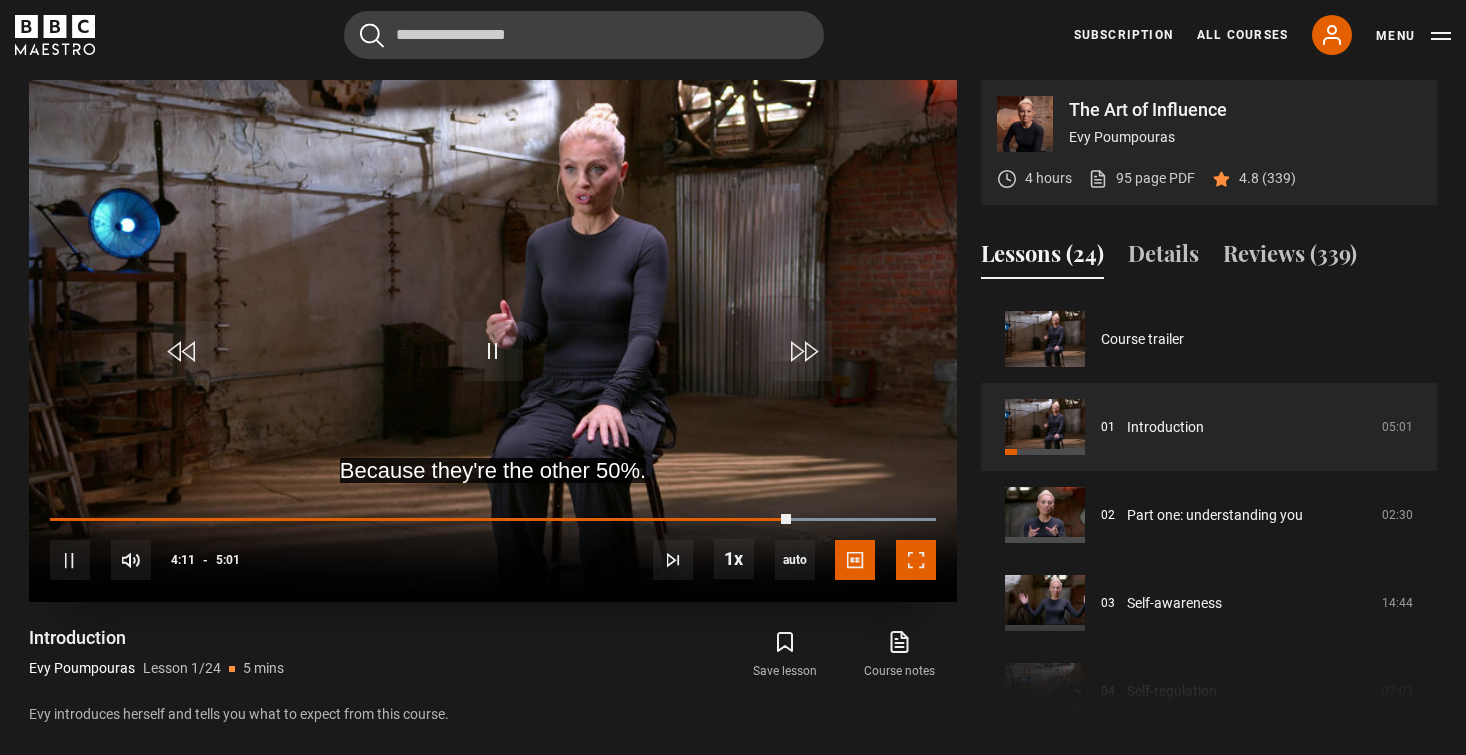 click at bounding box center [916, 560] 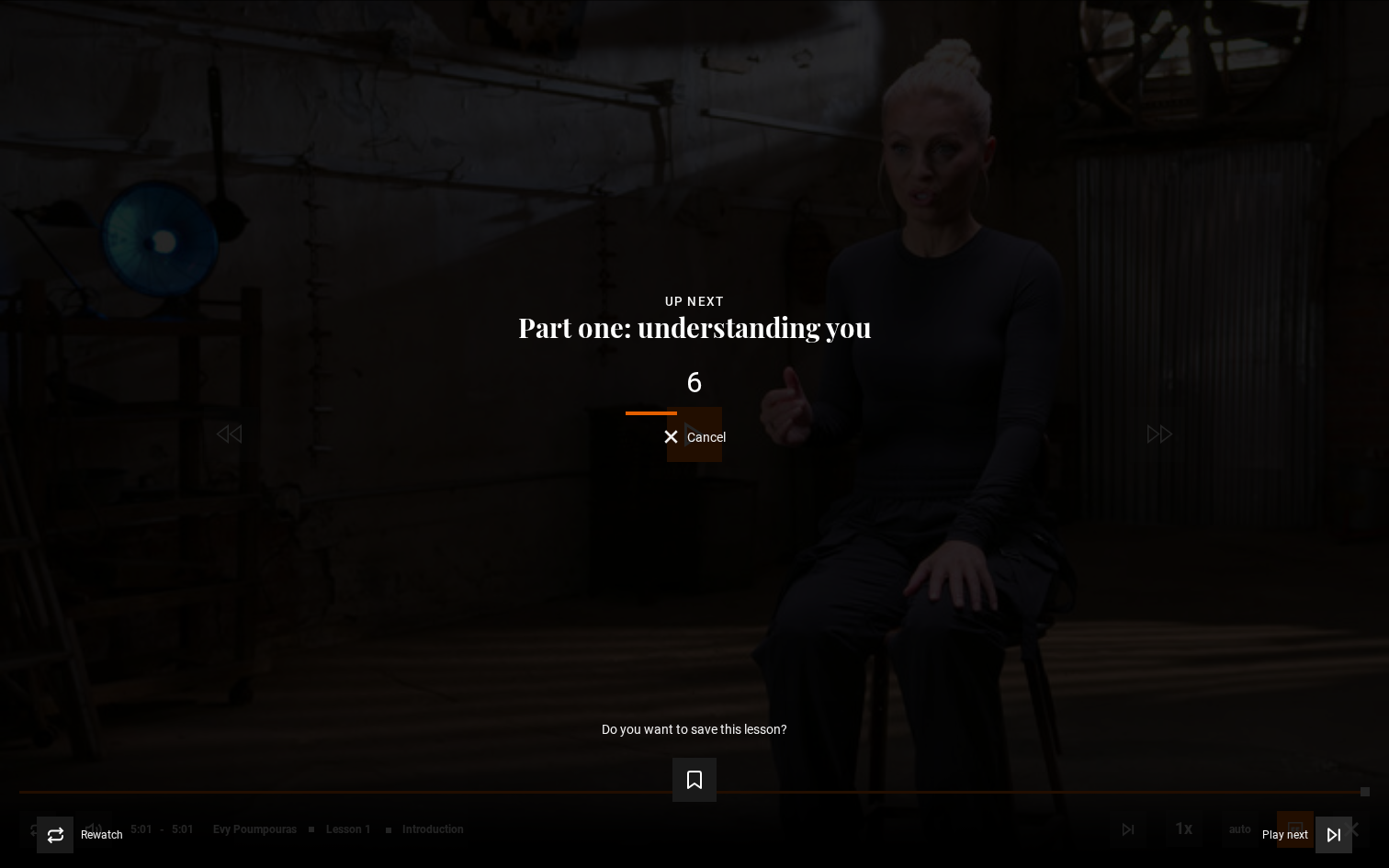 click on "Play next" at bounding box center (1285, 835) 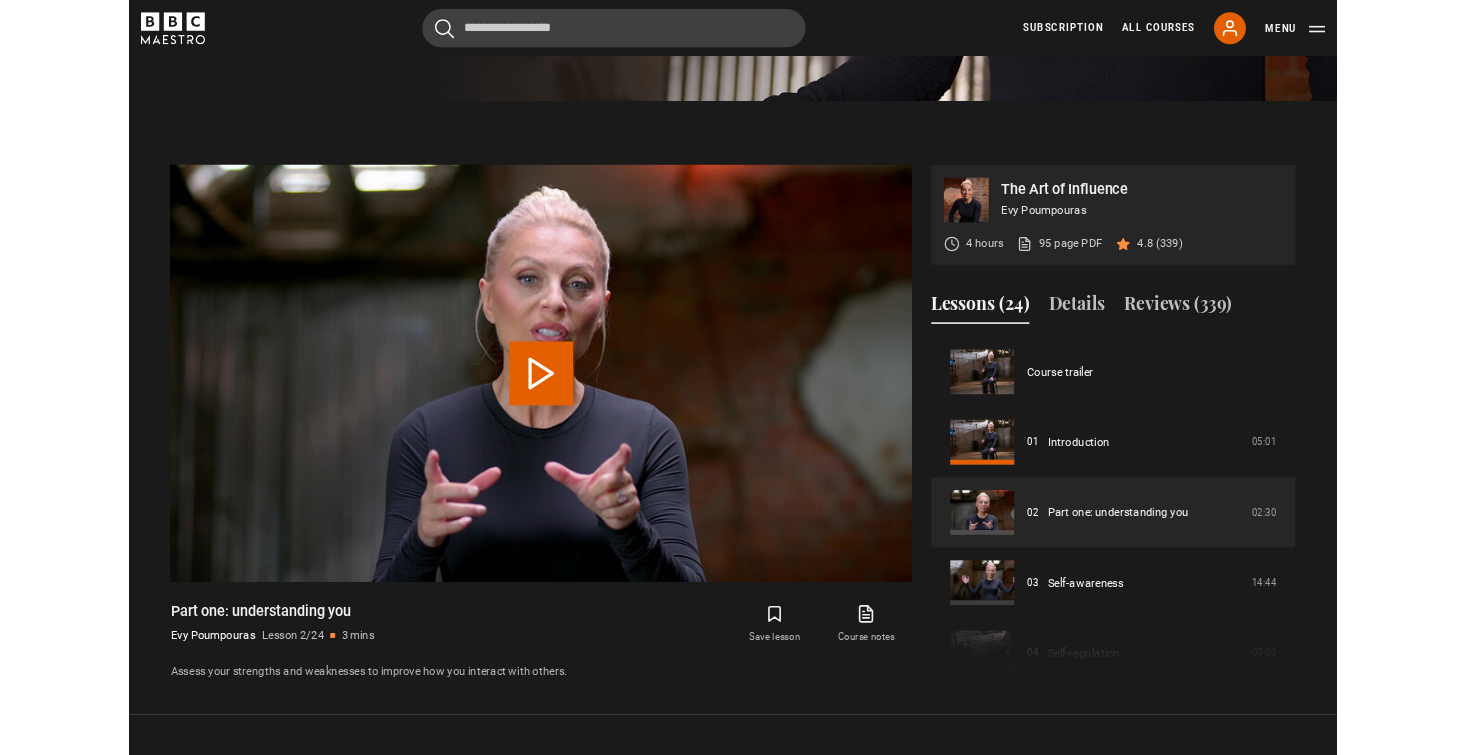 scroll, scrollTop: 955, scrollLeft: 0, axis: vertical 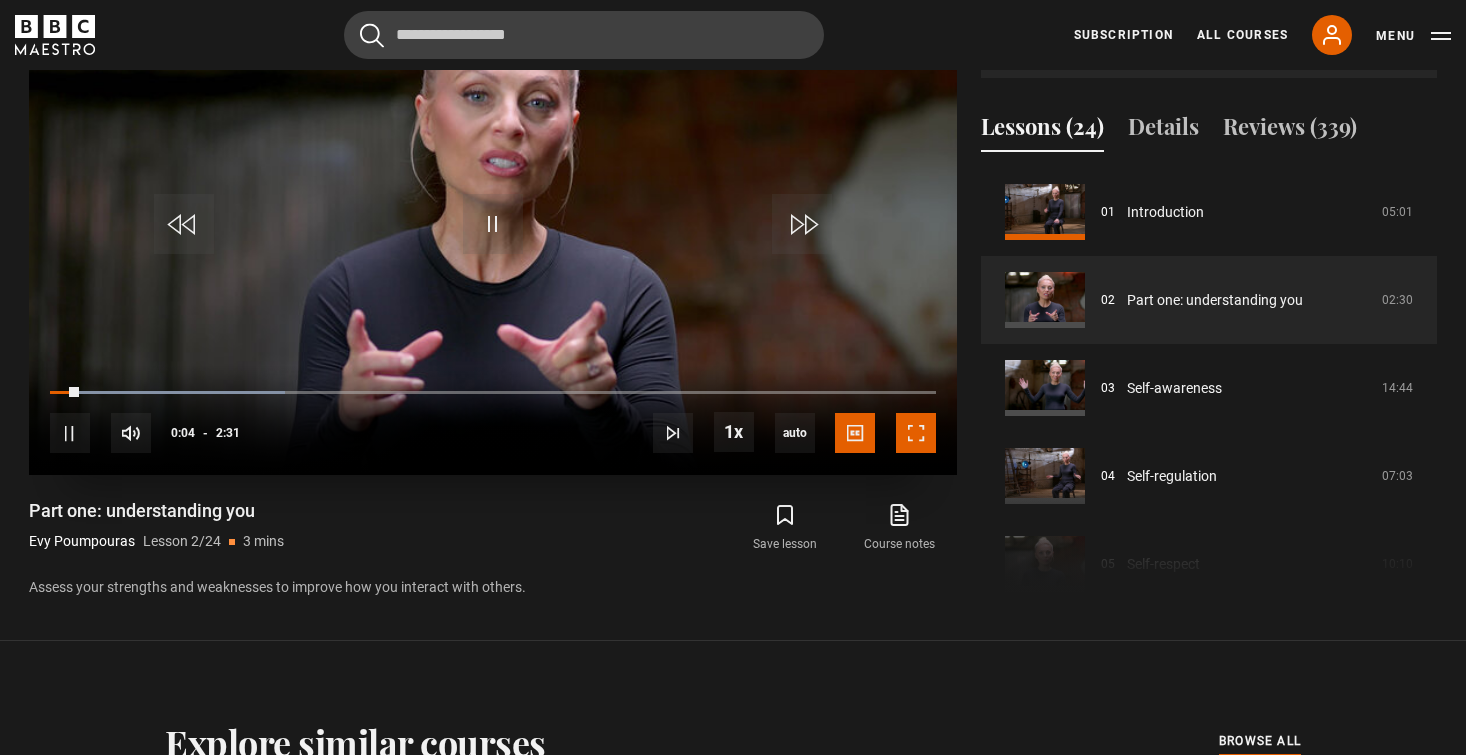 click at bounding box center (916, 433) 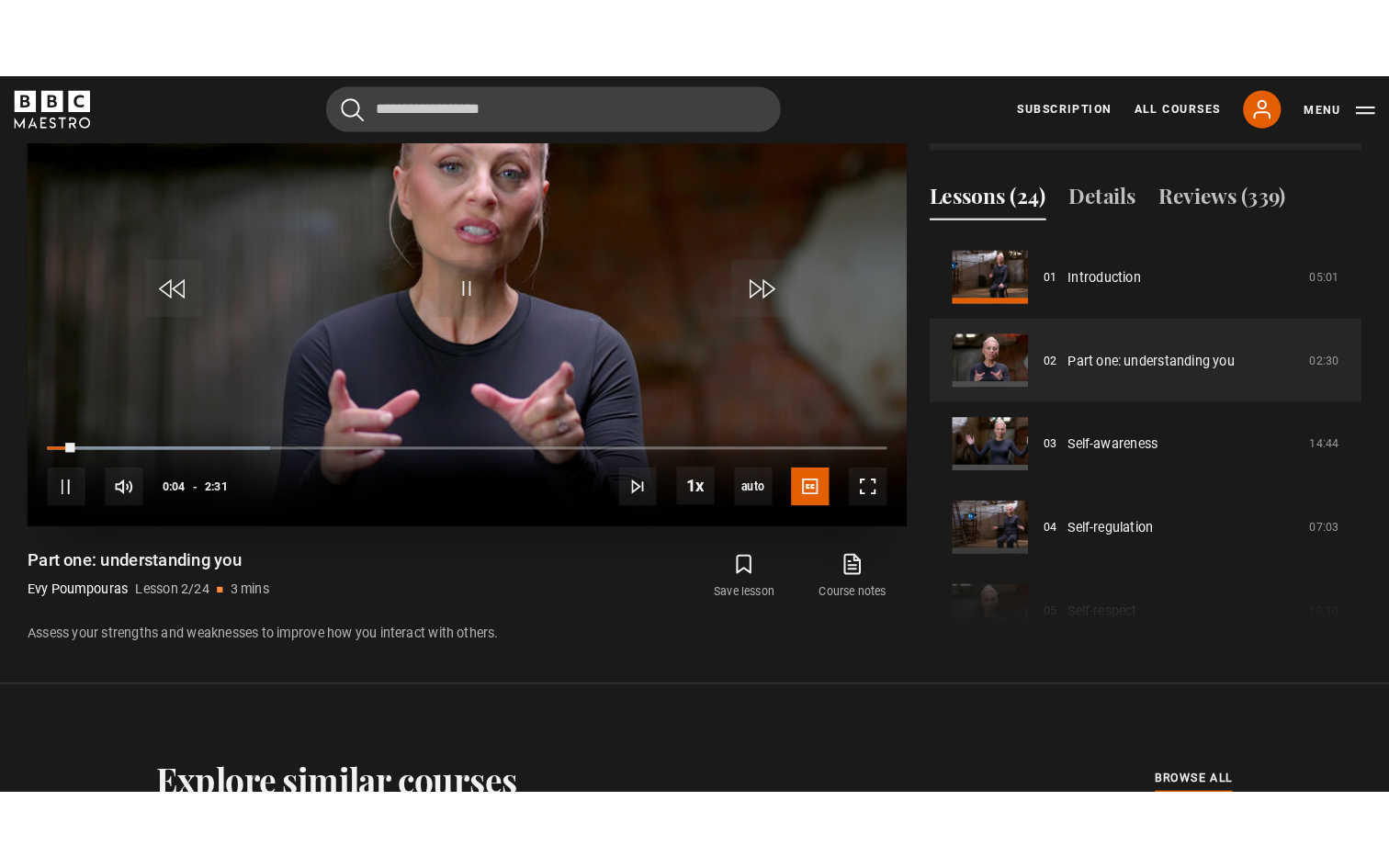 scroll, scrollTop: 834, scrollLeft: 0, axis: vertical 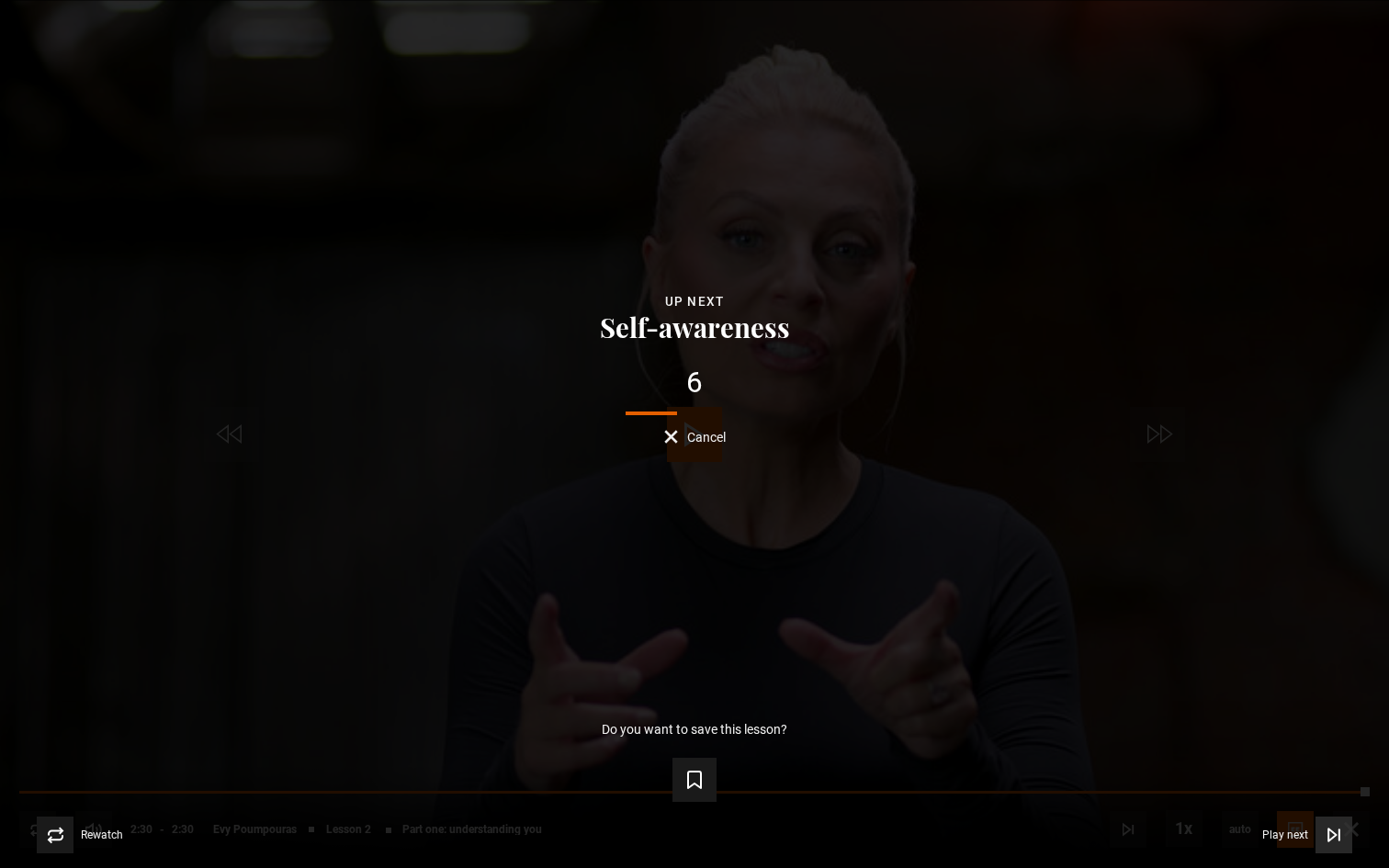 click on "Play next" at bounding box center [1285, 835] 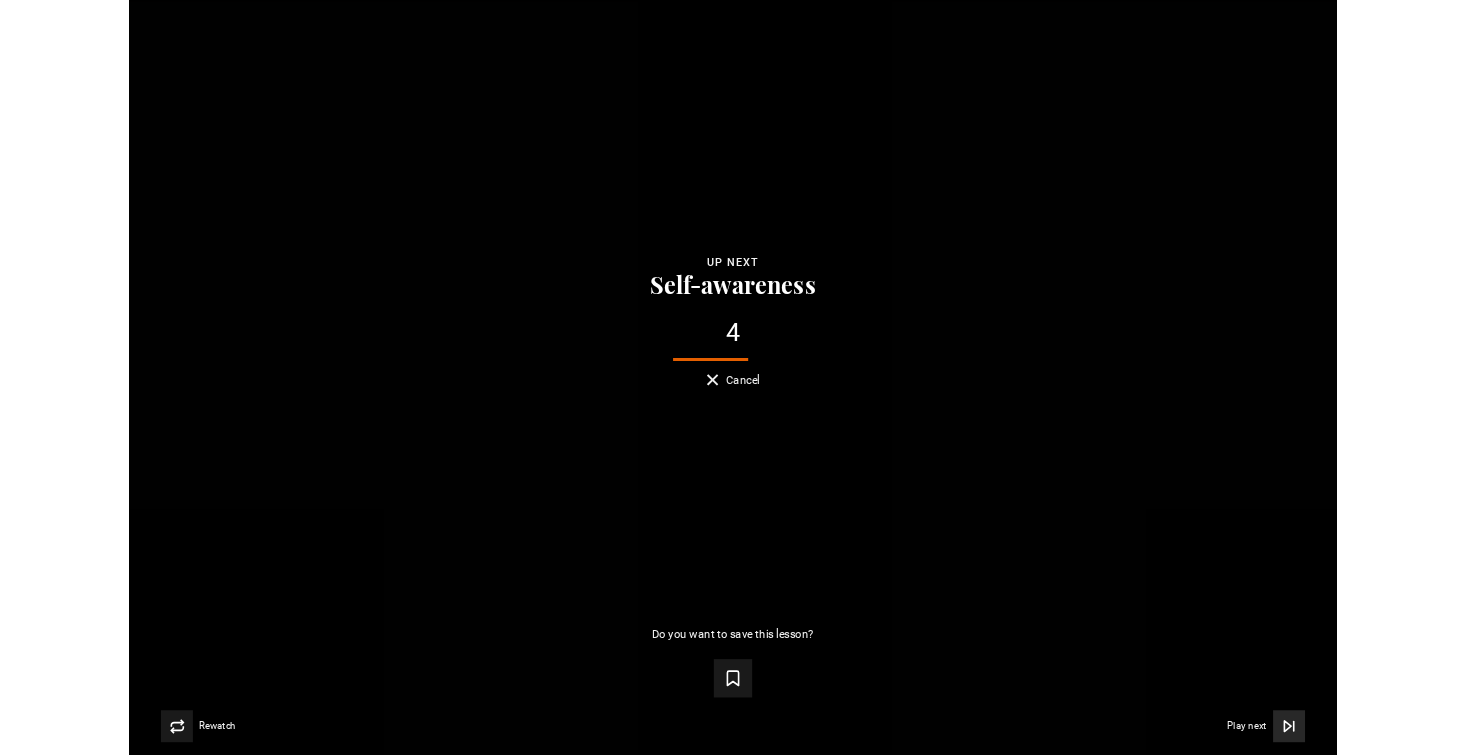 scroll, scrollTop: 955, scrollLeft: 0, axis: vertical 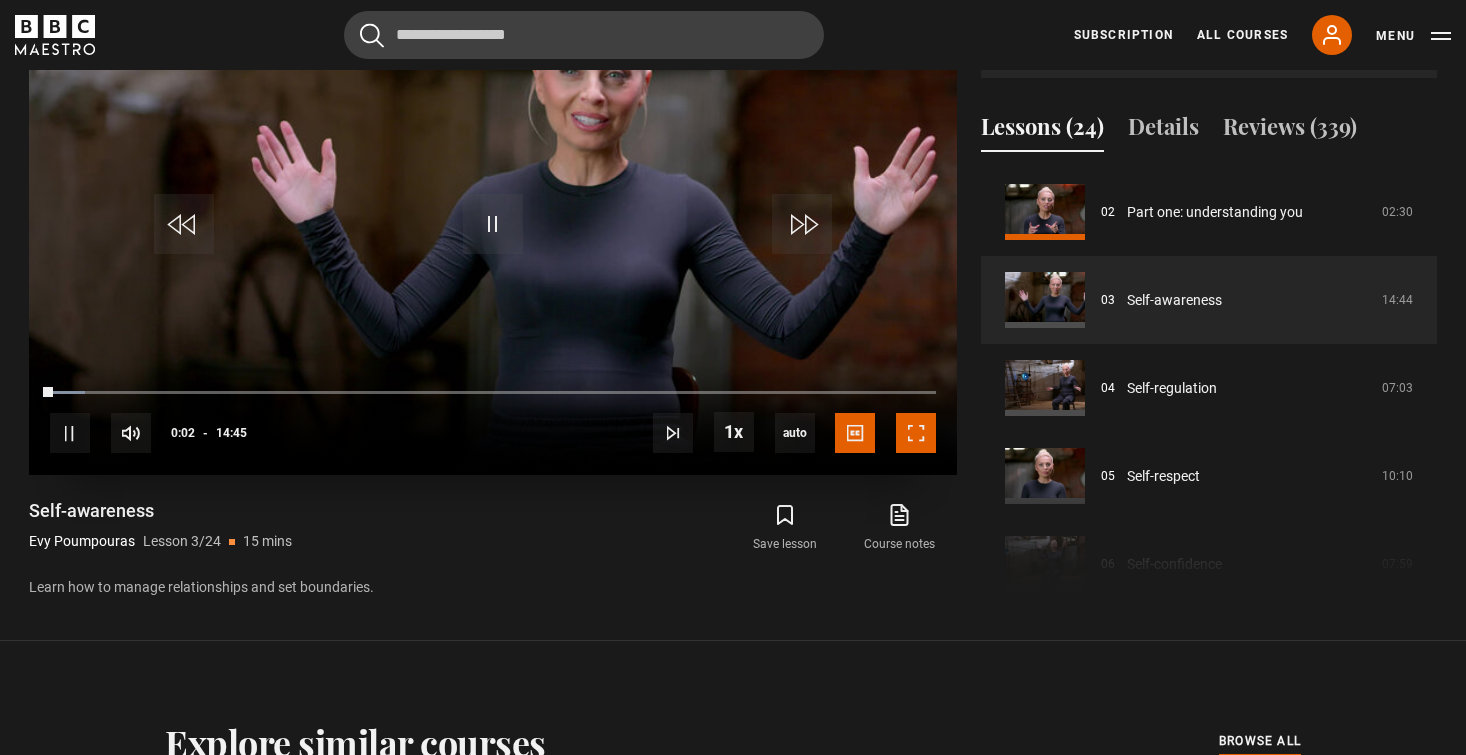 click at bounding box center [916, 433] 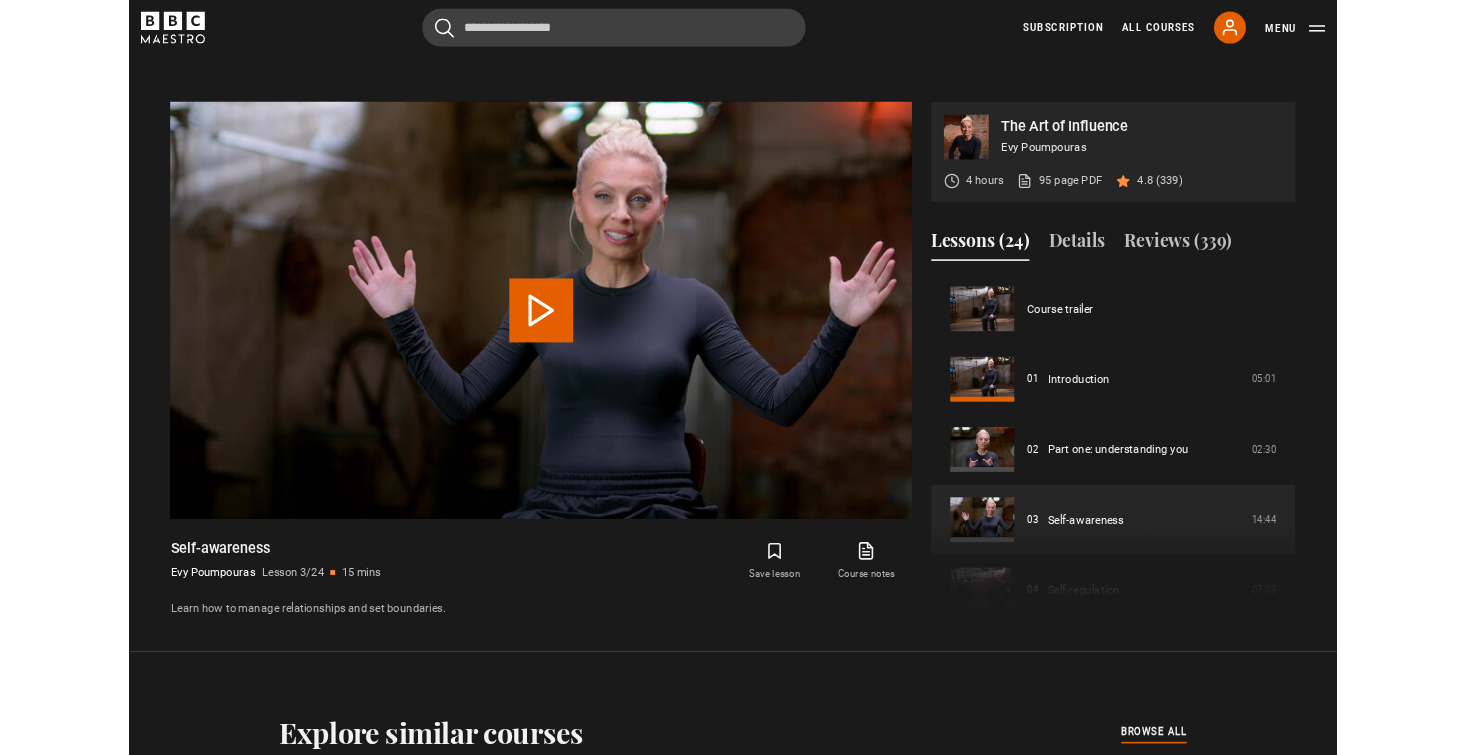 scroll, scrollTop: 955, scrollLeft: 0, axis: vertical 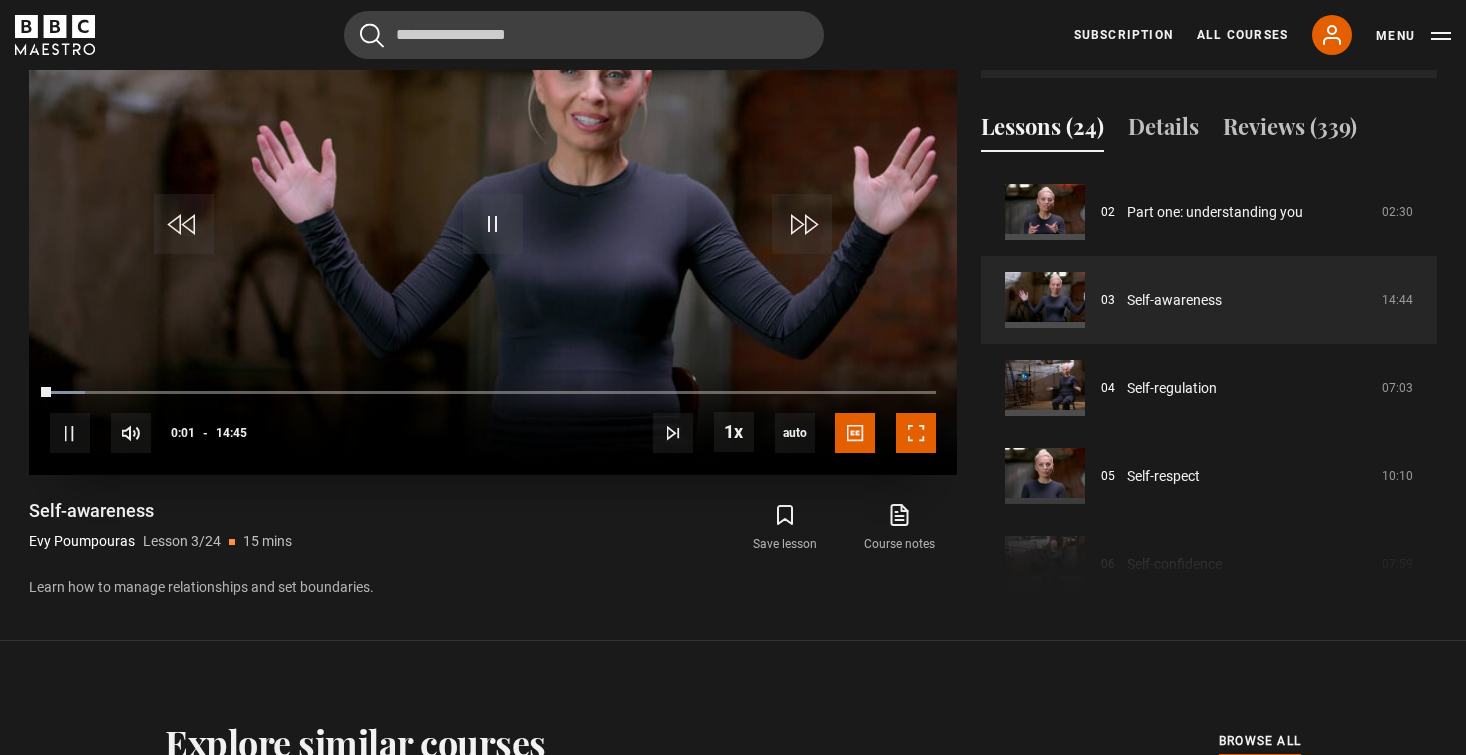 click at bounding box center [916, 433] 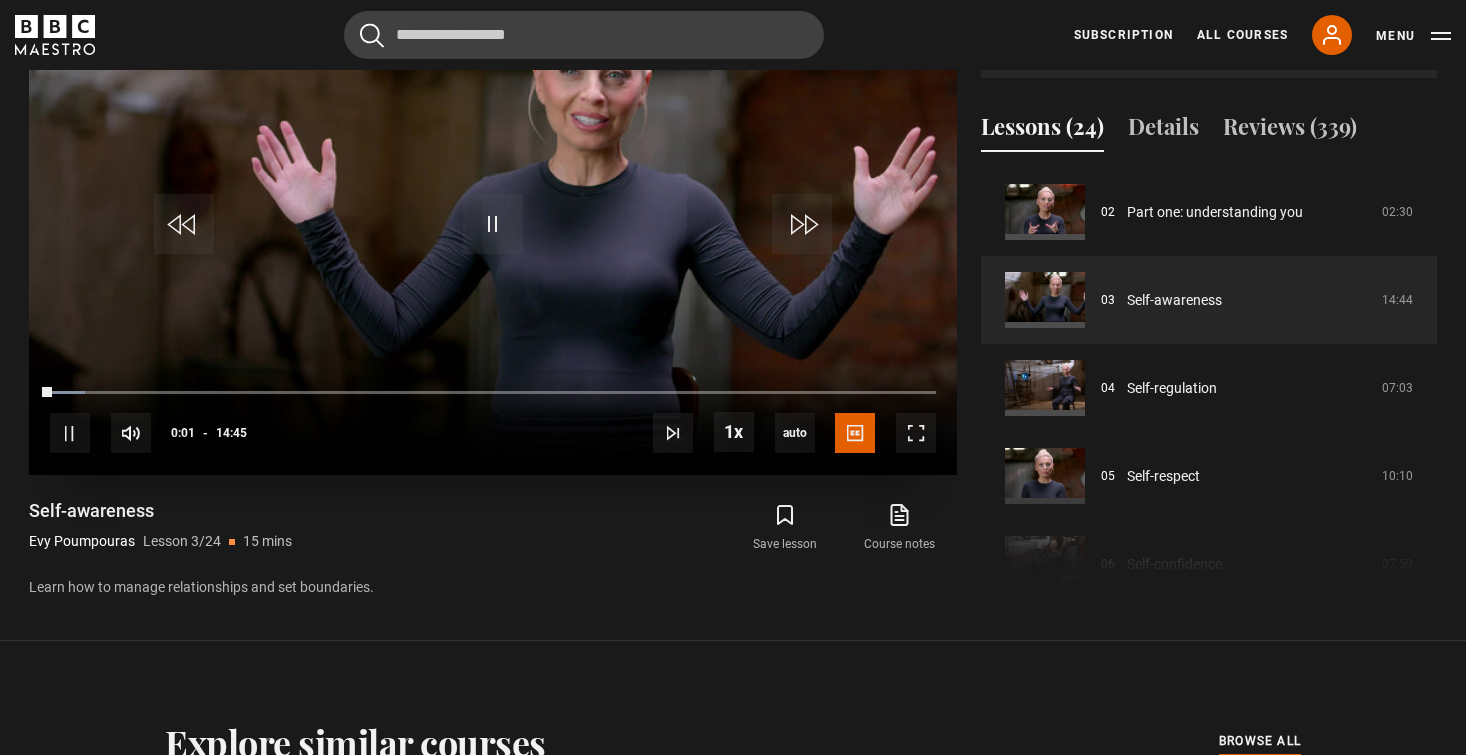 scroll, scrollTop: 908, scrollLeft: 0, axis: vertical 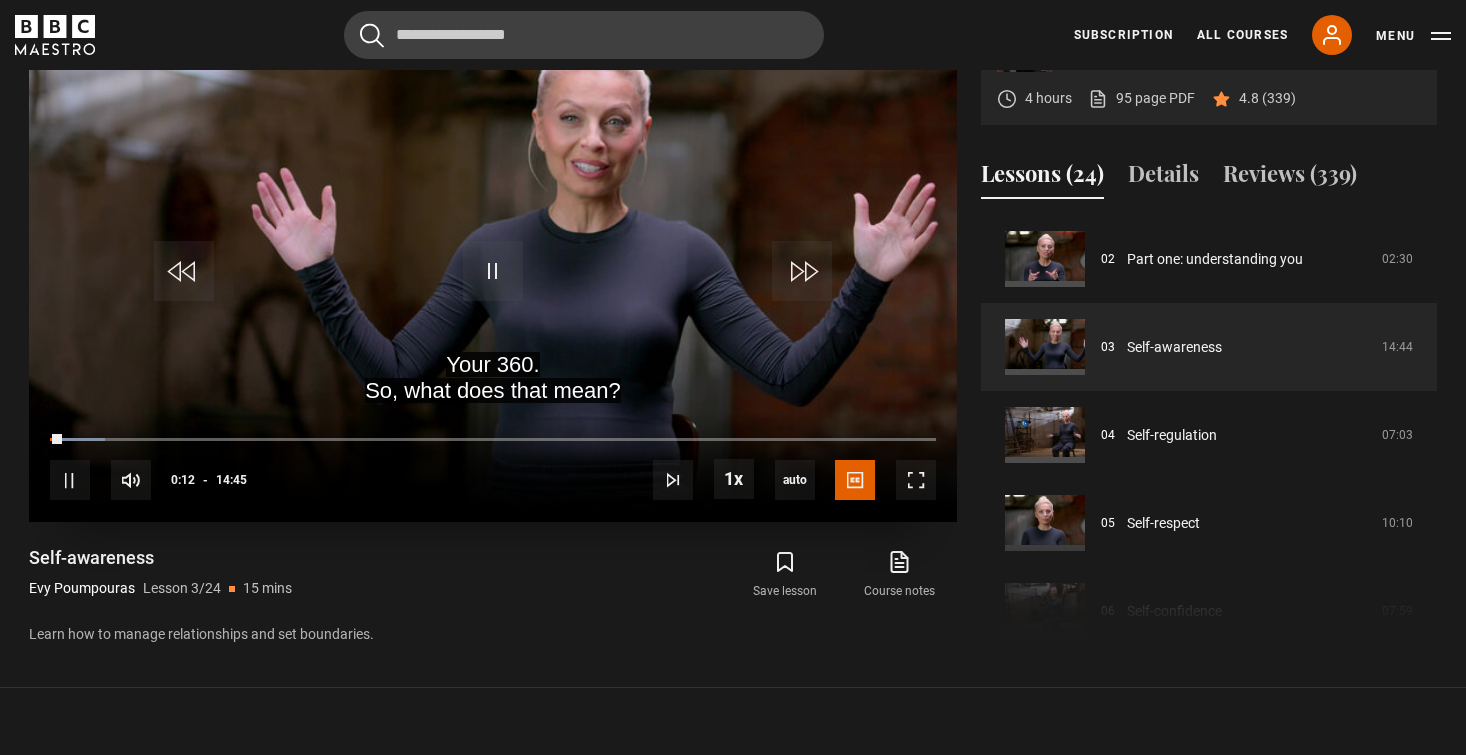 click on "10s Skip Back 10 seconds Pause 10s Skip Forward 10 seconds Loaded :  6.22% 06:12 00:12 Pause Mute 5% Current Time  0:12 - Duration  14:45
Evy Poumpouras
Lesson 3
Self-awareness
1x Playback Rate 2x 1.5x 1x , selected 0.5x auto Quality 360p 720p 1080p 2160p Auto , selected Captions captions off English  Captions , selected" at bounding box center (493, 467) 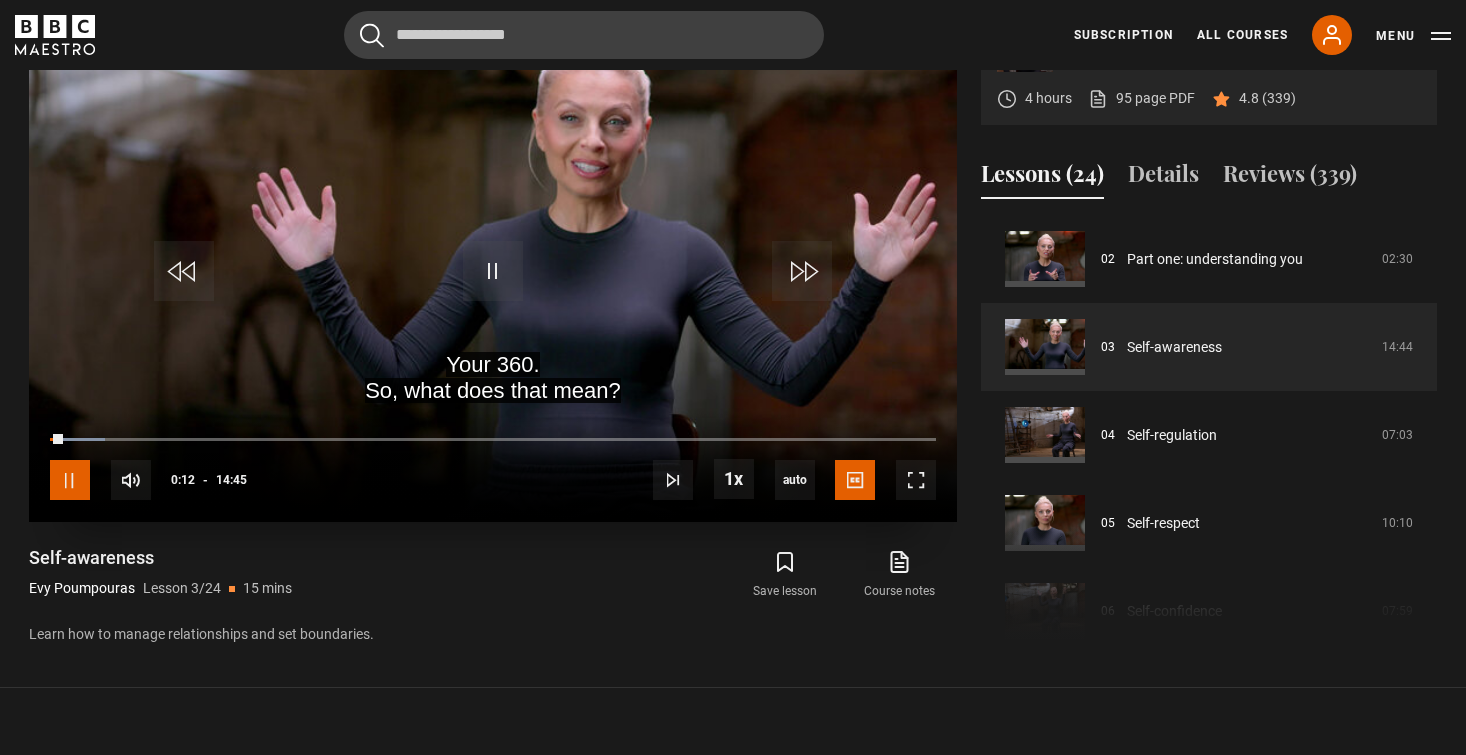 click at bounding box center (70, 480) 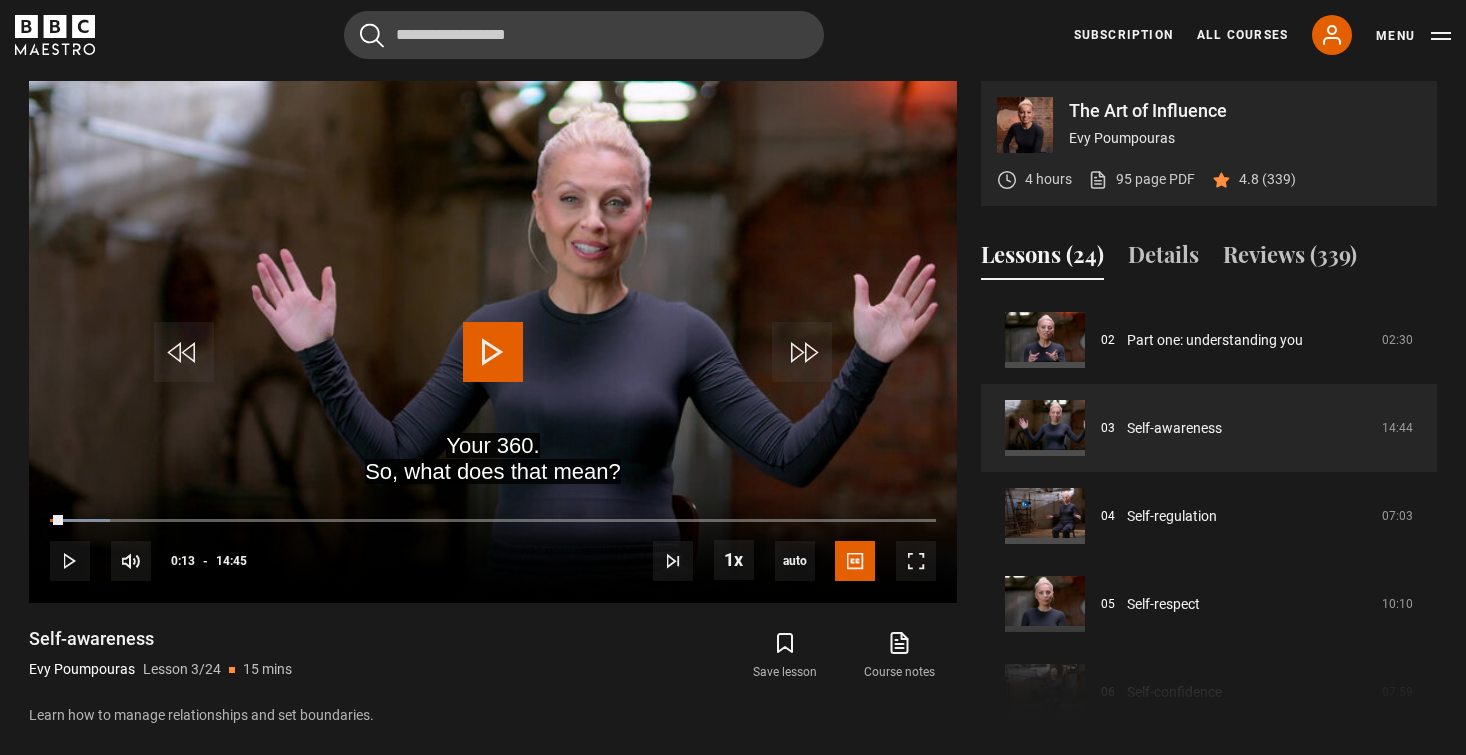 scroll, scrollTop: 828, scrollLeft: 0, axis: vertical 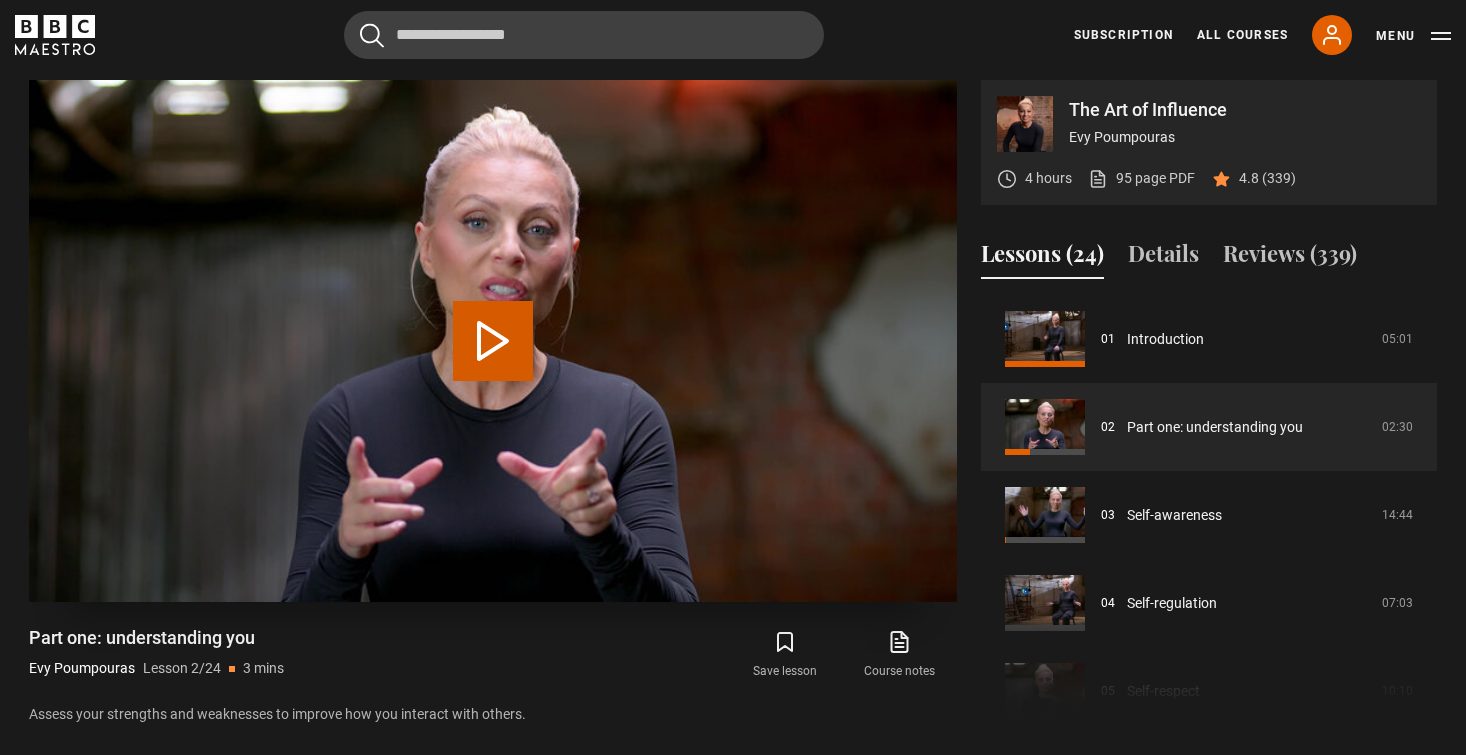 click on "Play Lesson Part one: understanding you" at bounding box center (493, 341) 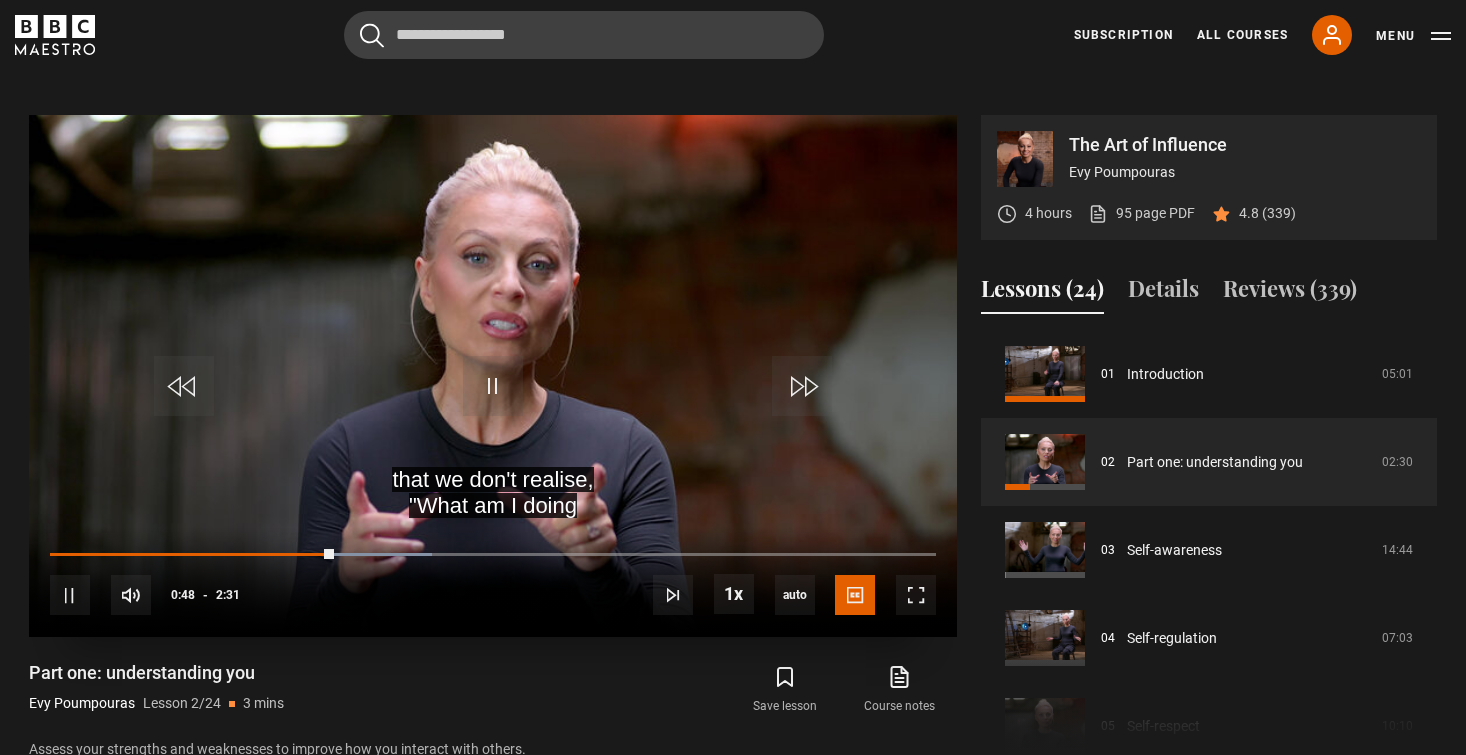 scroll, scrollTop: 782, scrollLeft: 0, axis: vertical 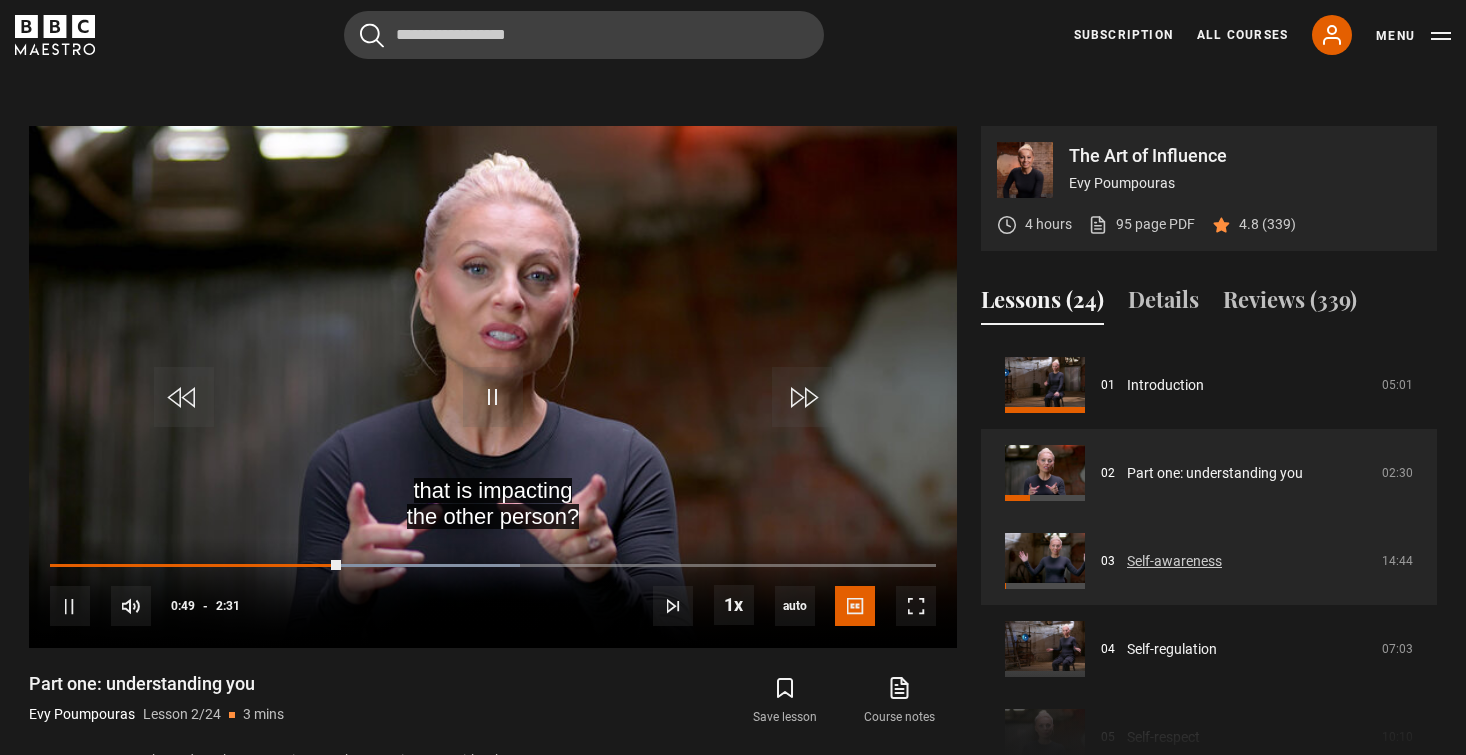 click on "Self-awareness" at bounding box center [1174, 561] 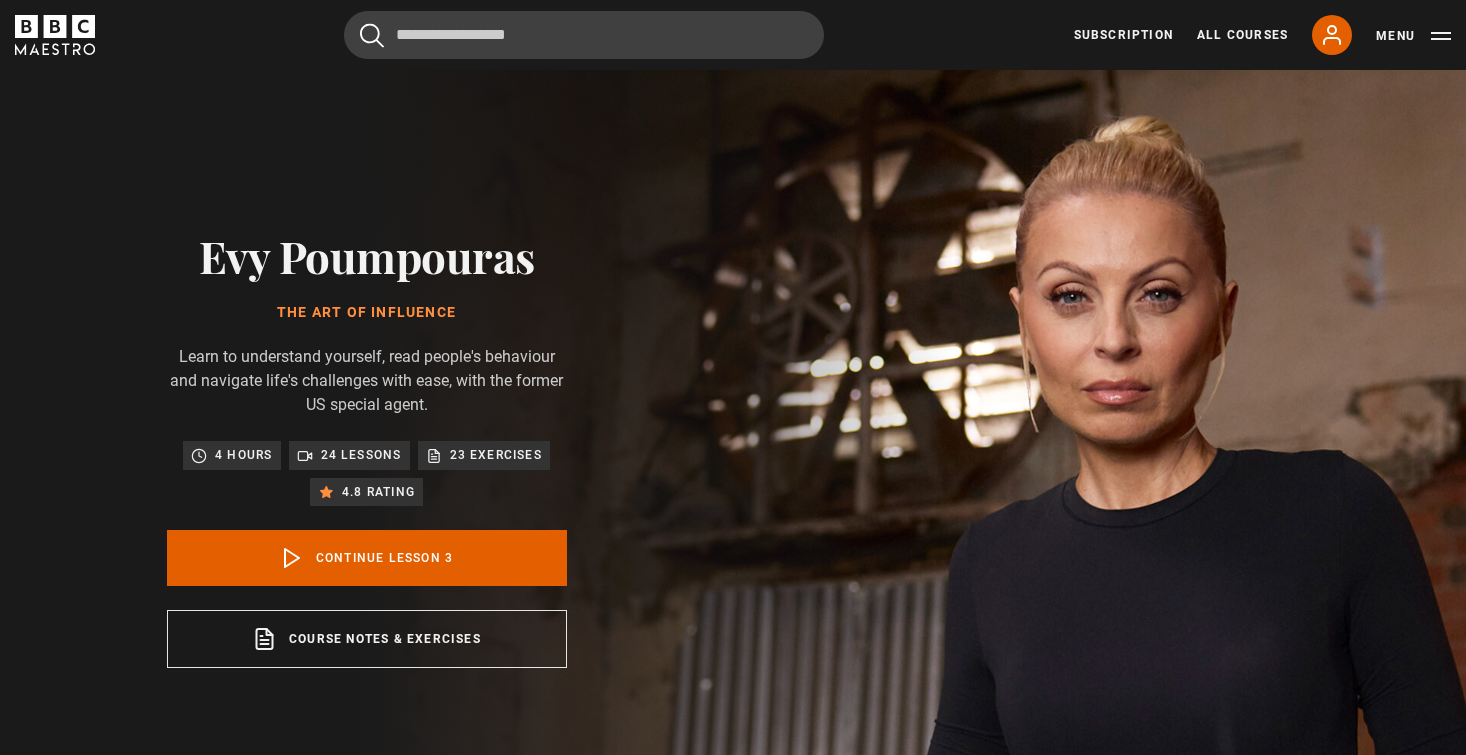 scroll, scrollTop: 828, scrollLeft: 0, axis: vertical 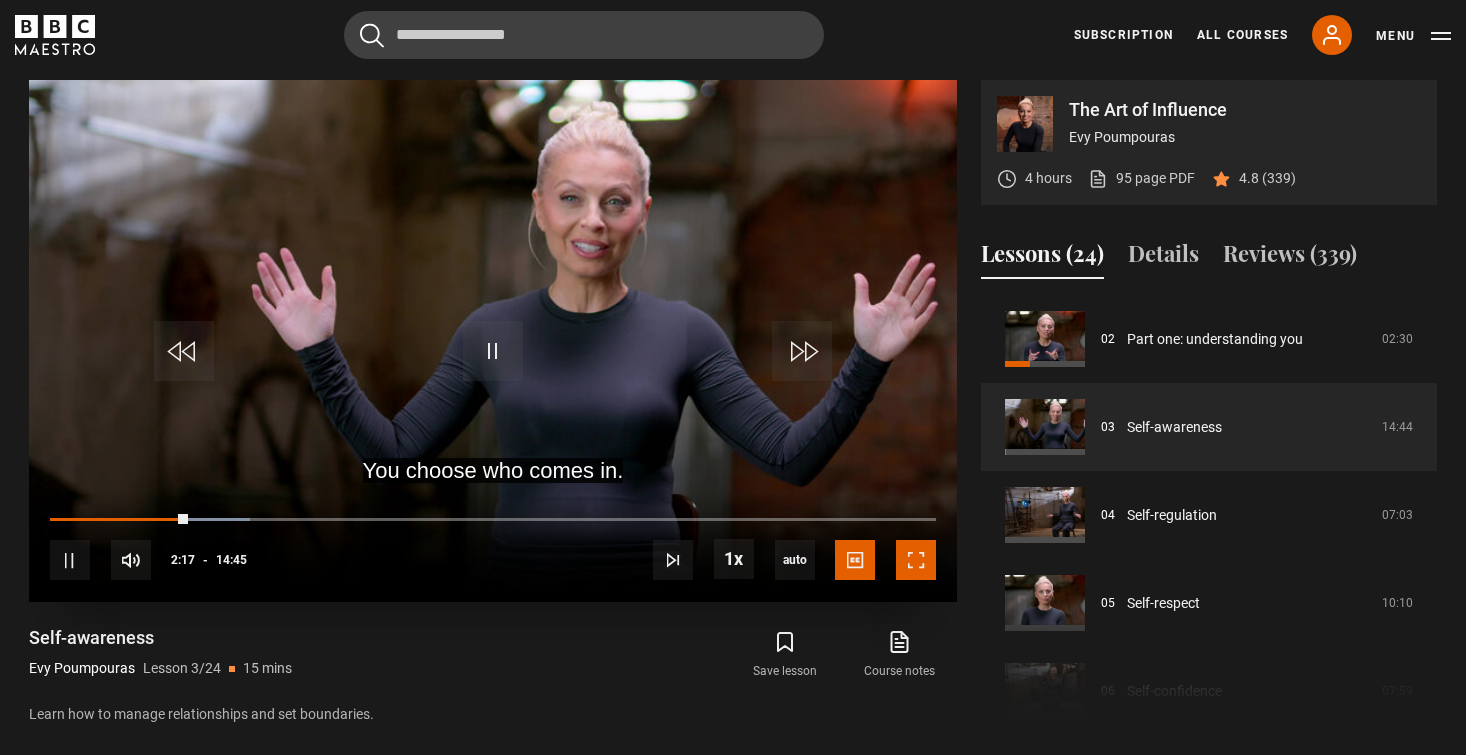 click at bounding box center (916, 560) 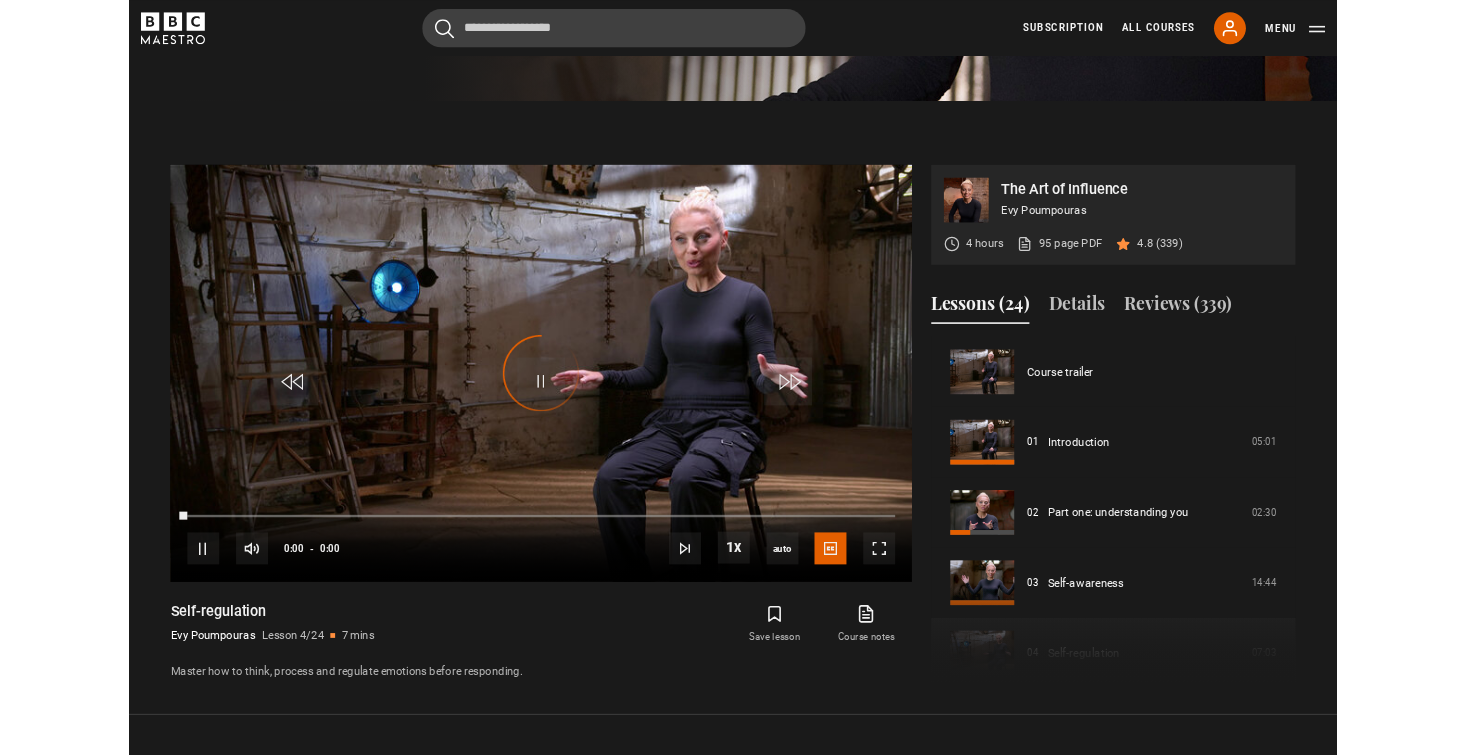scroll, scrollTop: 955, scrollLeft: 0, axis: vertical 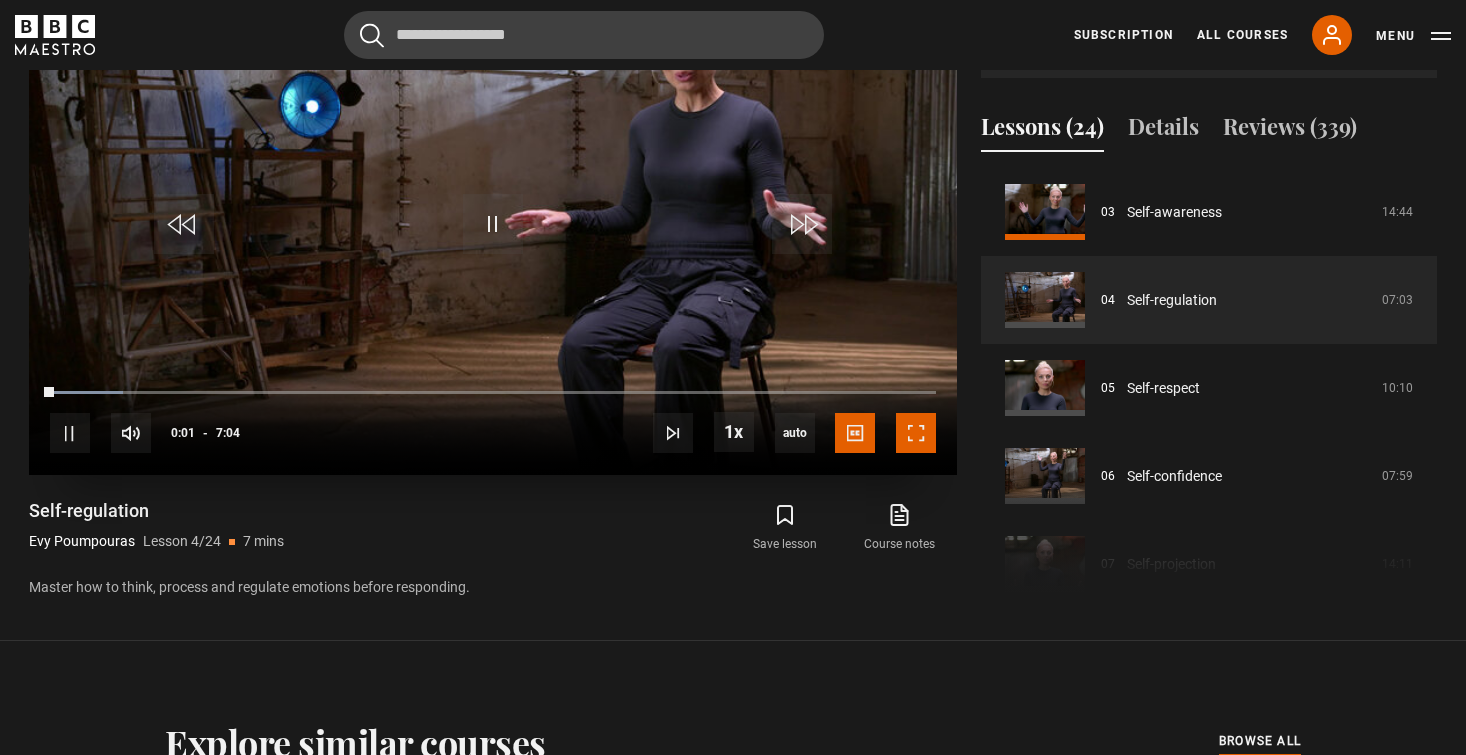 click at bounding box center (916, 433) 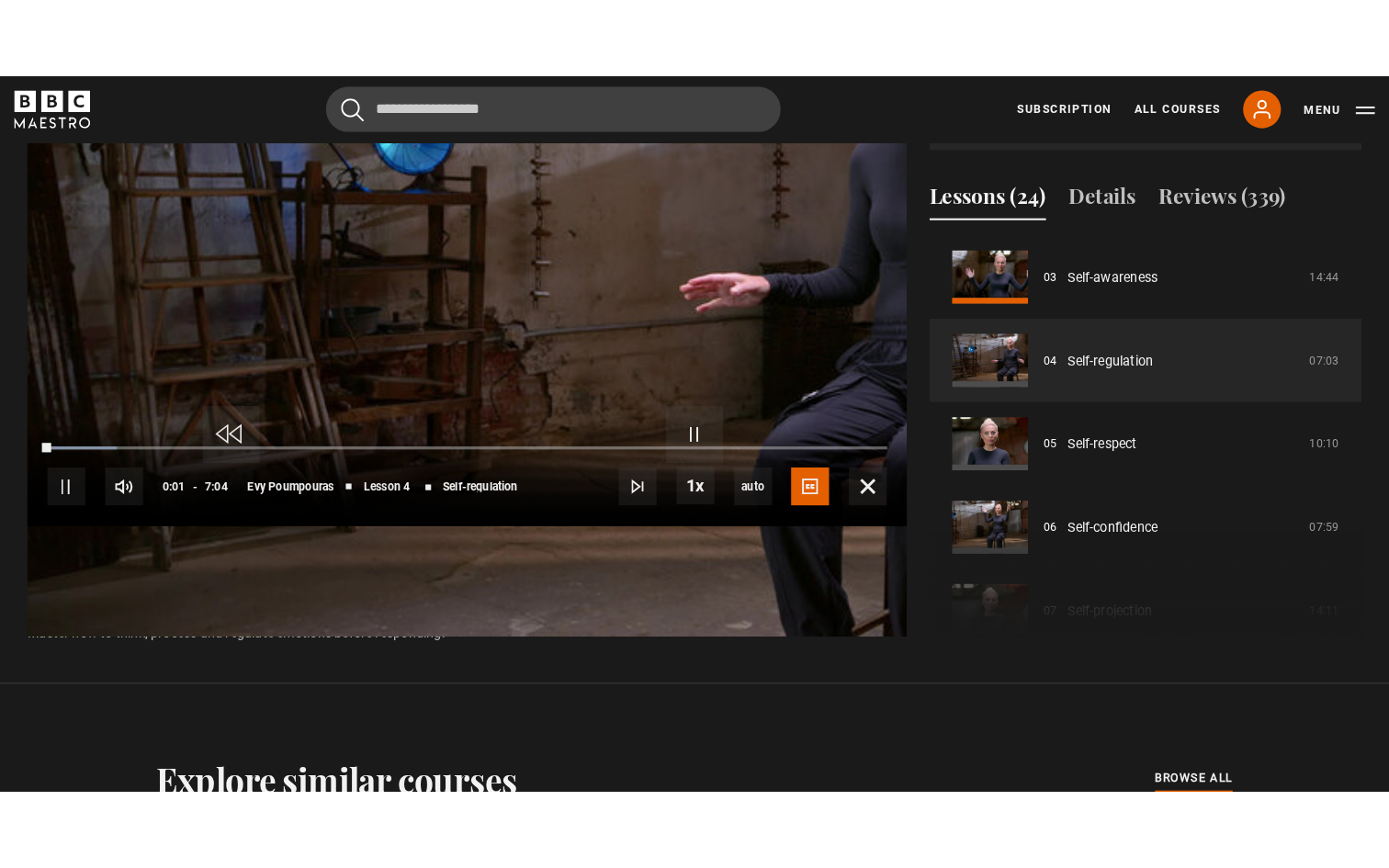 scroll, scrollTop: 834, scrollLeft: 0, axis: vertical 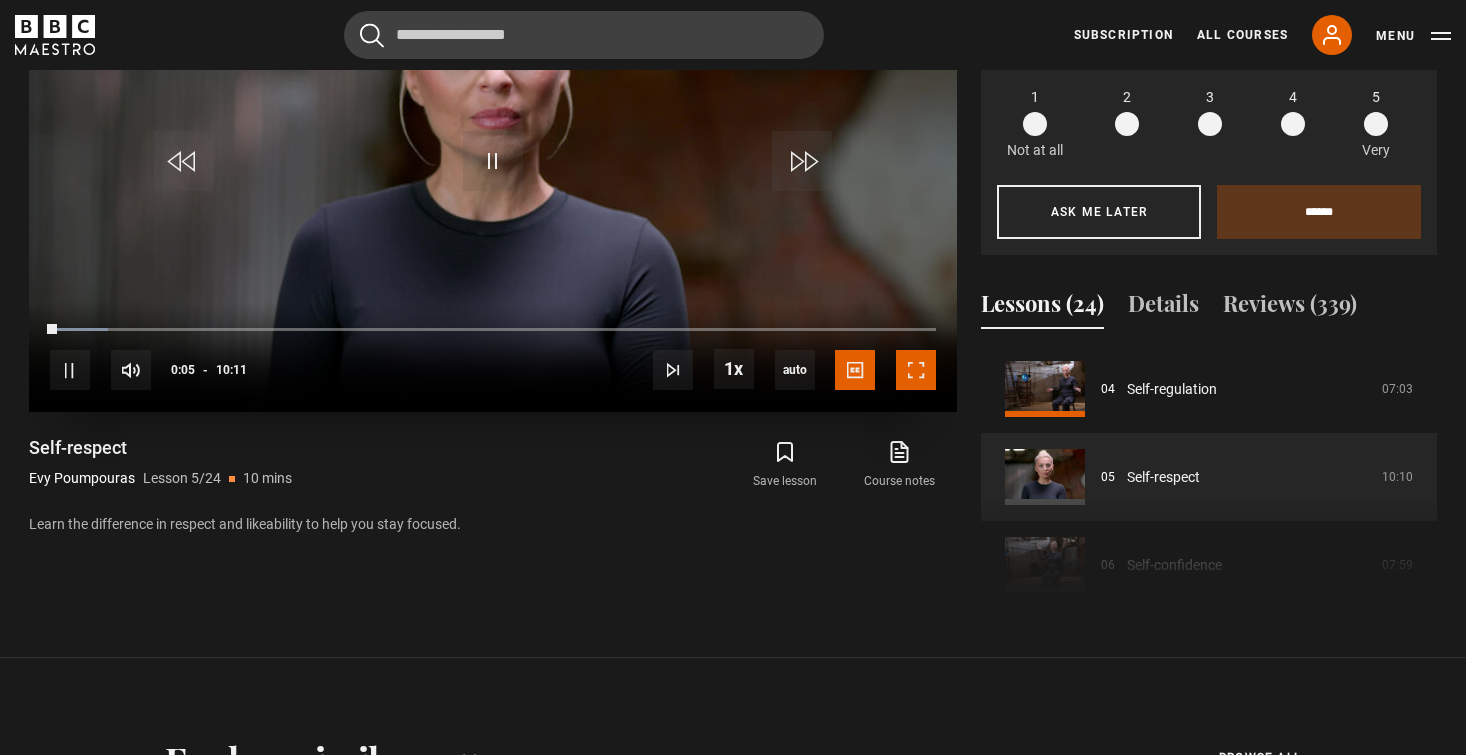 click at bounding box center [916, 370] 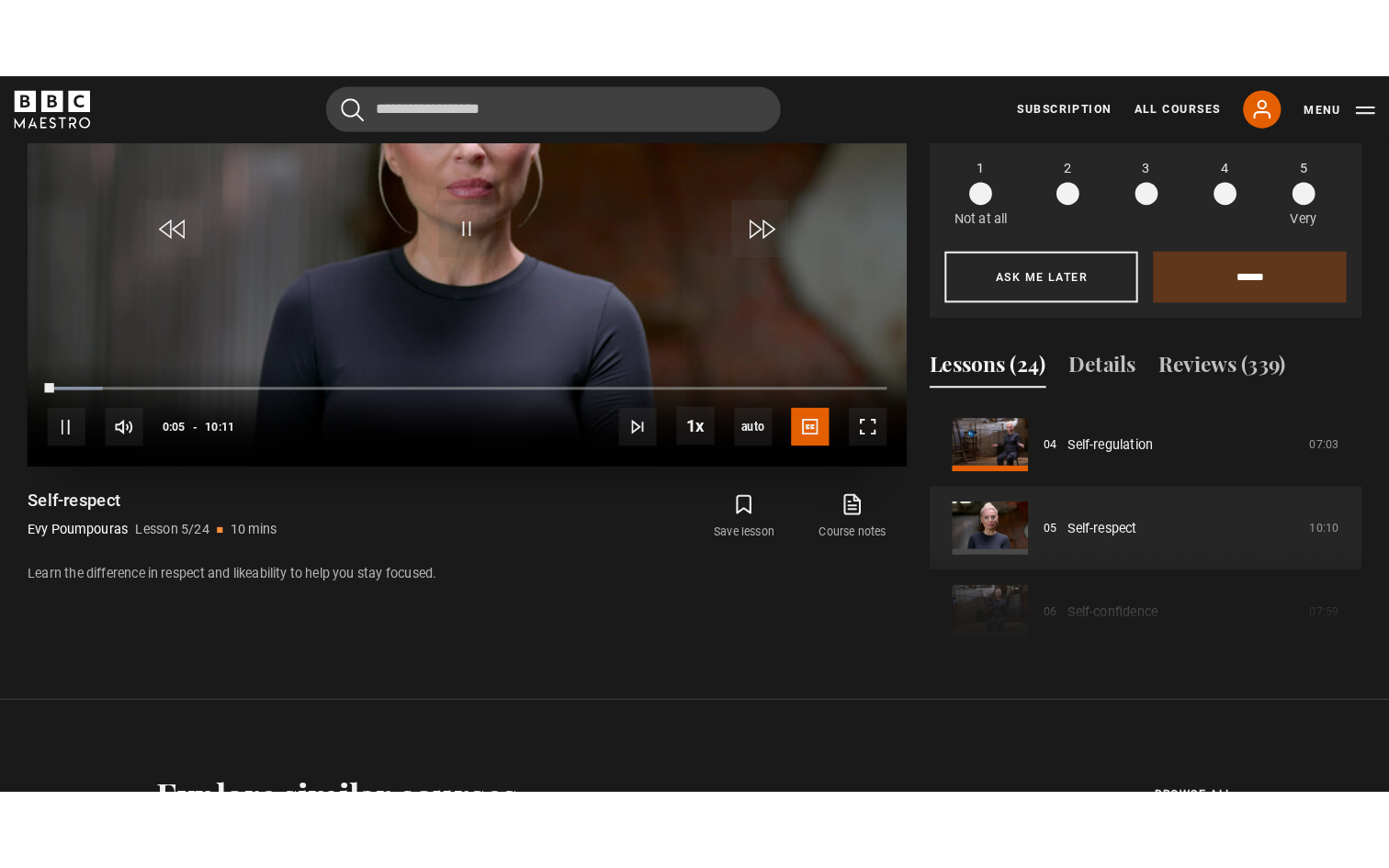 scroll, scrollTop: 834, scrollLeft: 0, axis: vertical 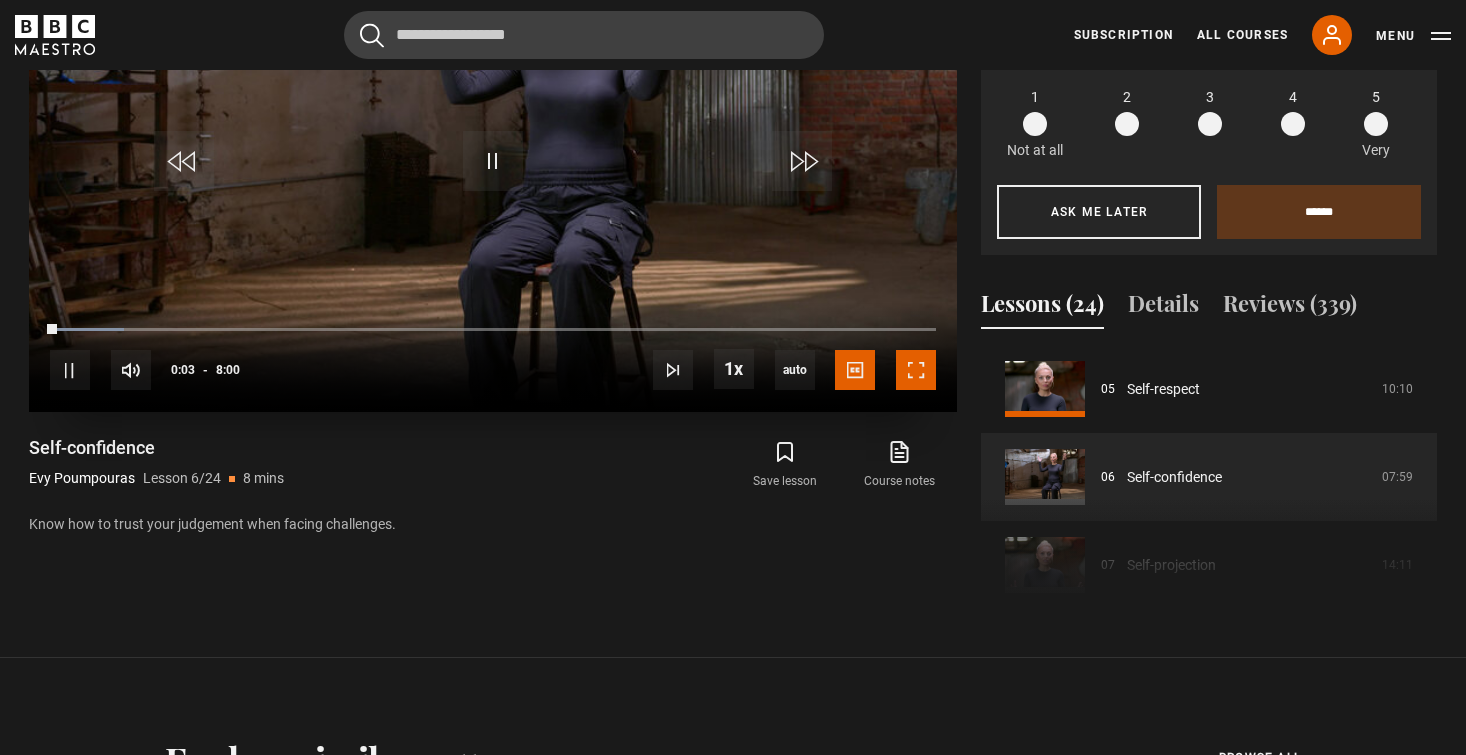 click at bounding box center (916, 370) 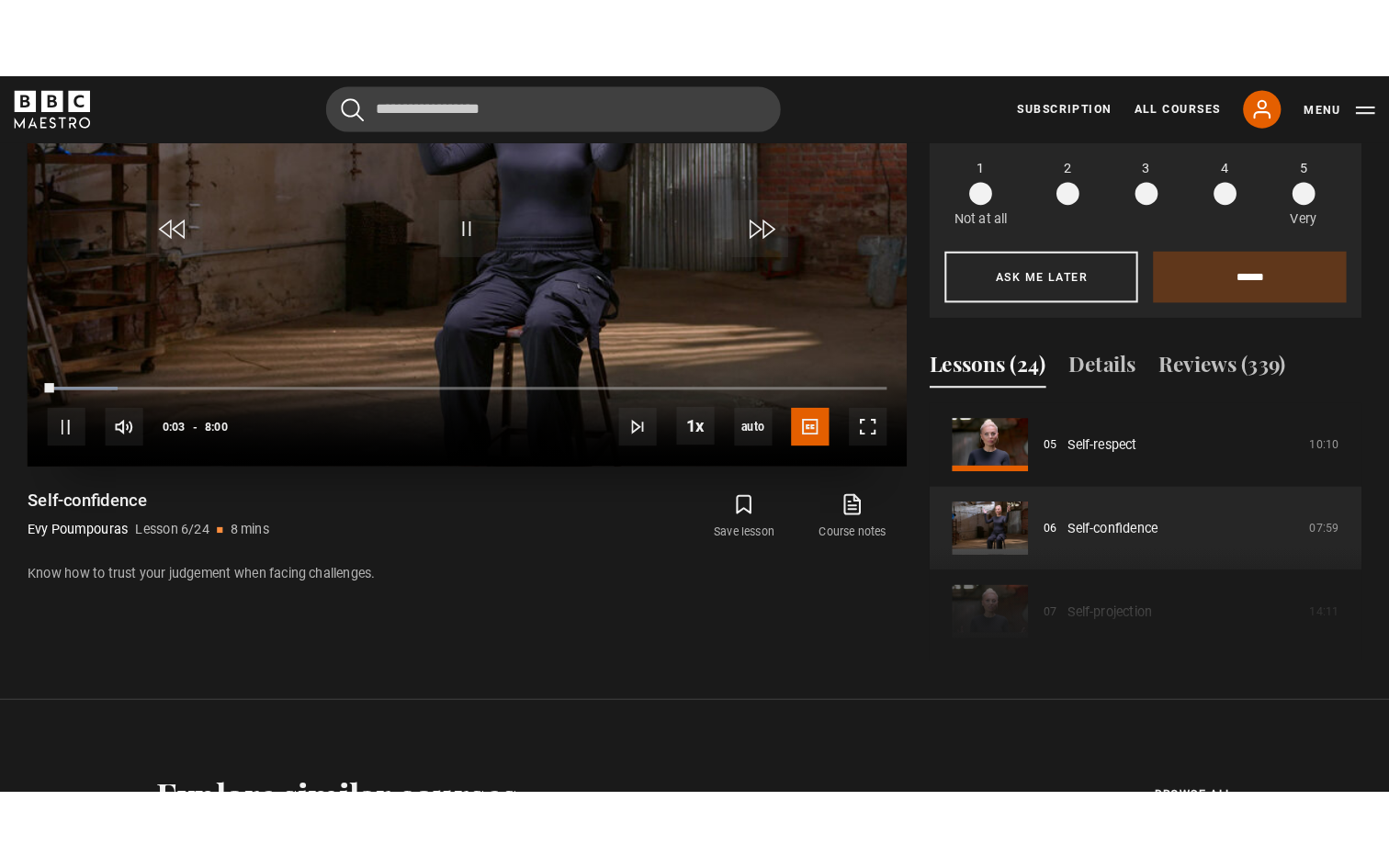 scroll, scrollTop: 834, scrollLeft: 0, axis: vertical 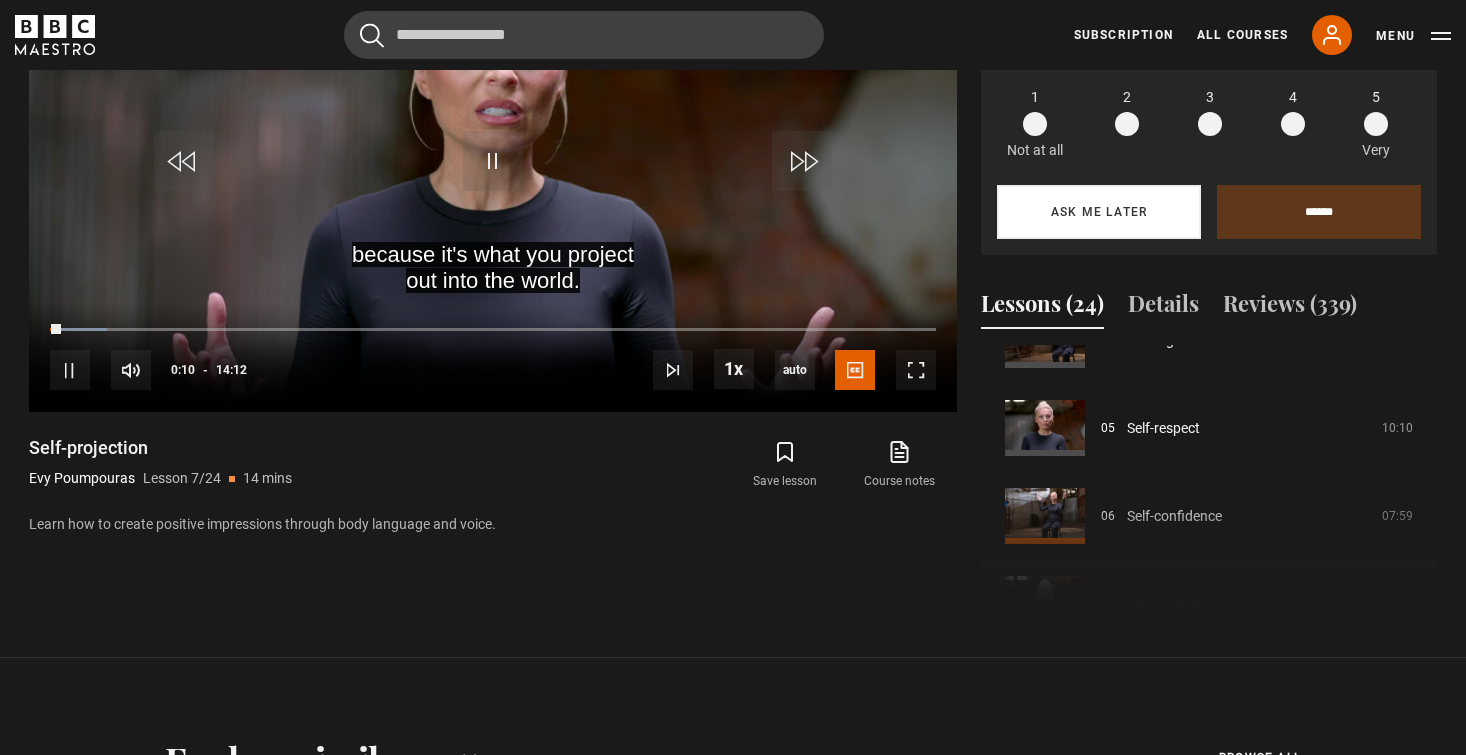 click on "Ask me later" at bounding box center (1099, 212) 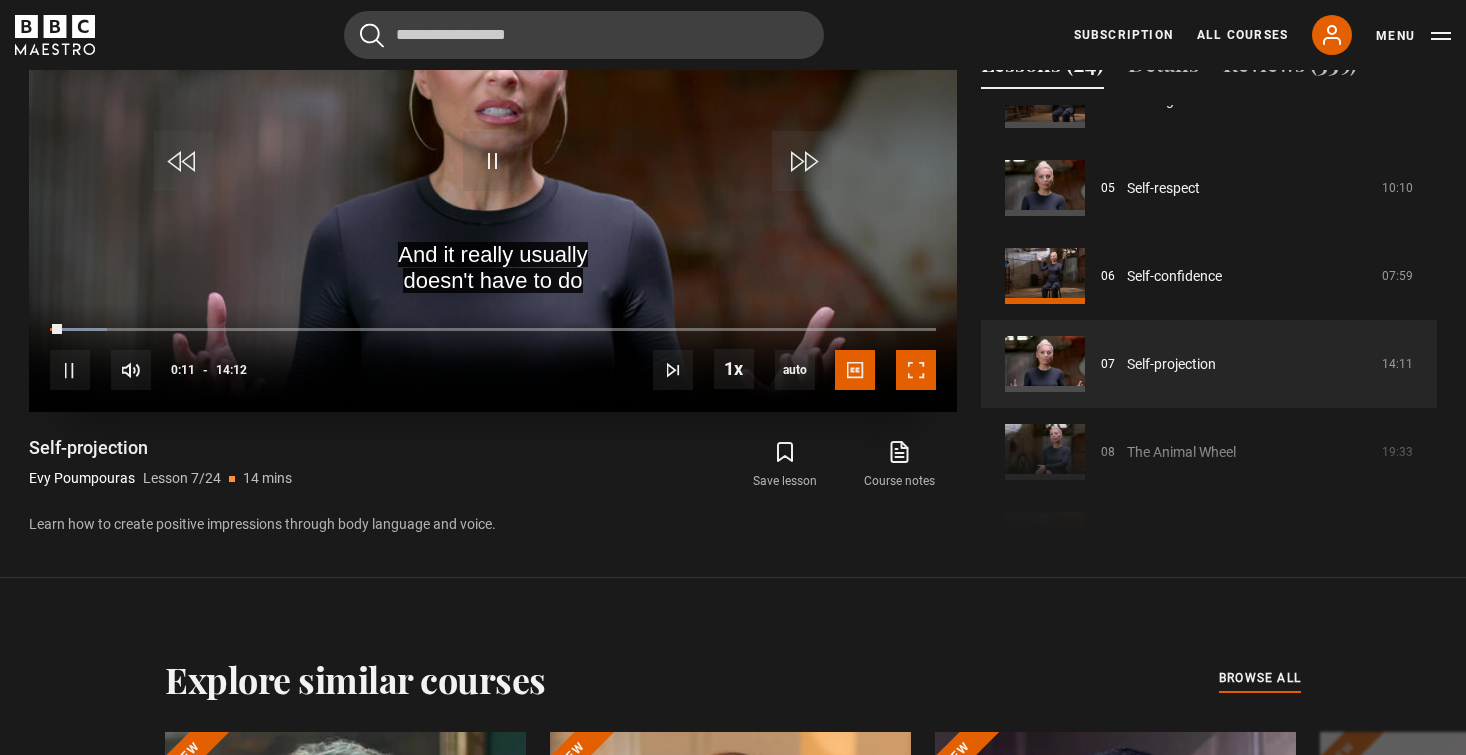 click at bounding box center [916, 370] 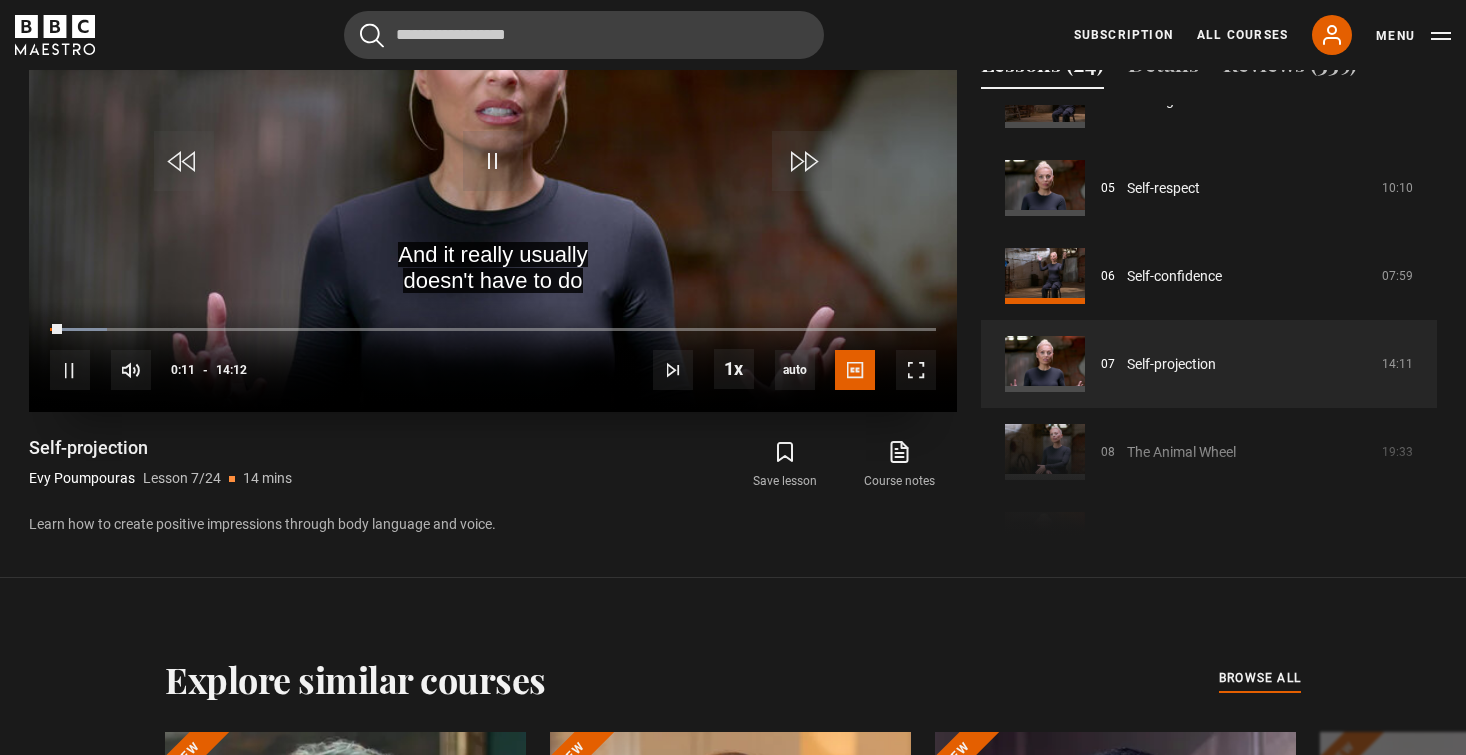 scroll, scrollTop: 908, scrollLeft: 0, axis: vertical 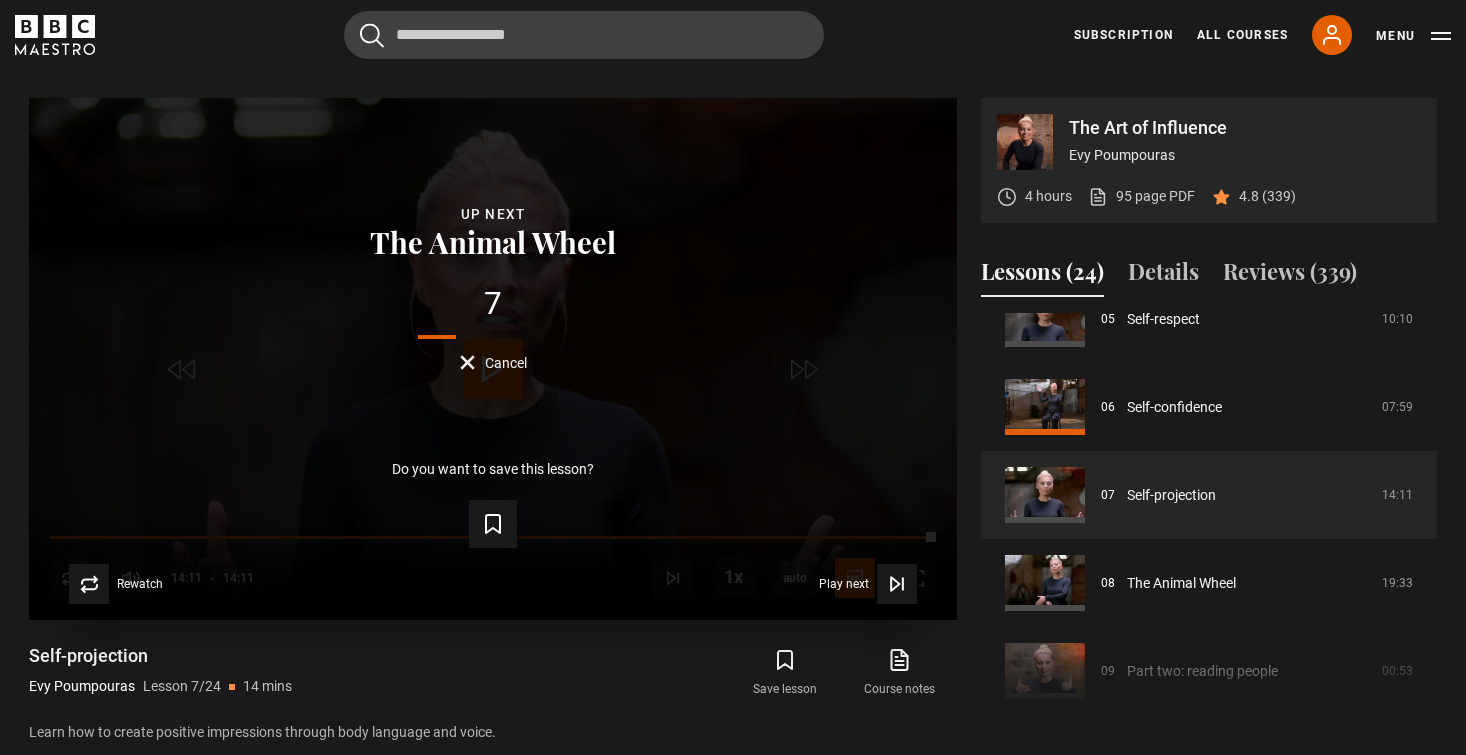 click on "Cancel" at bounding box center [506, 363] 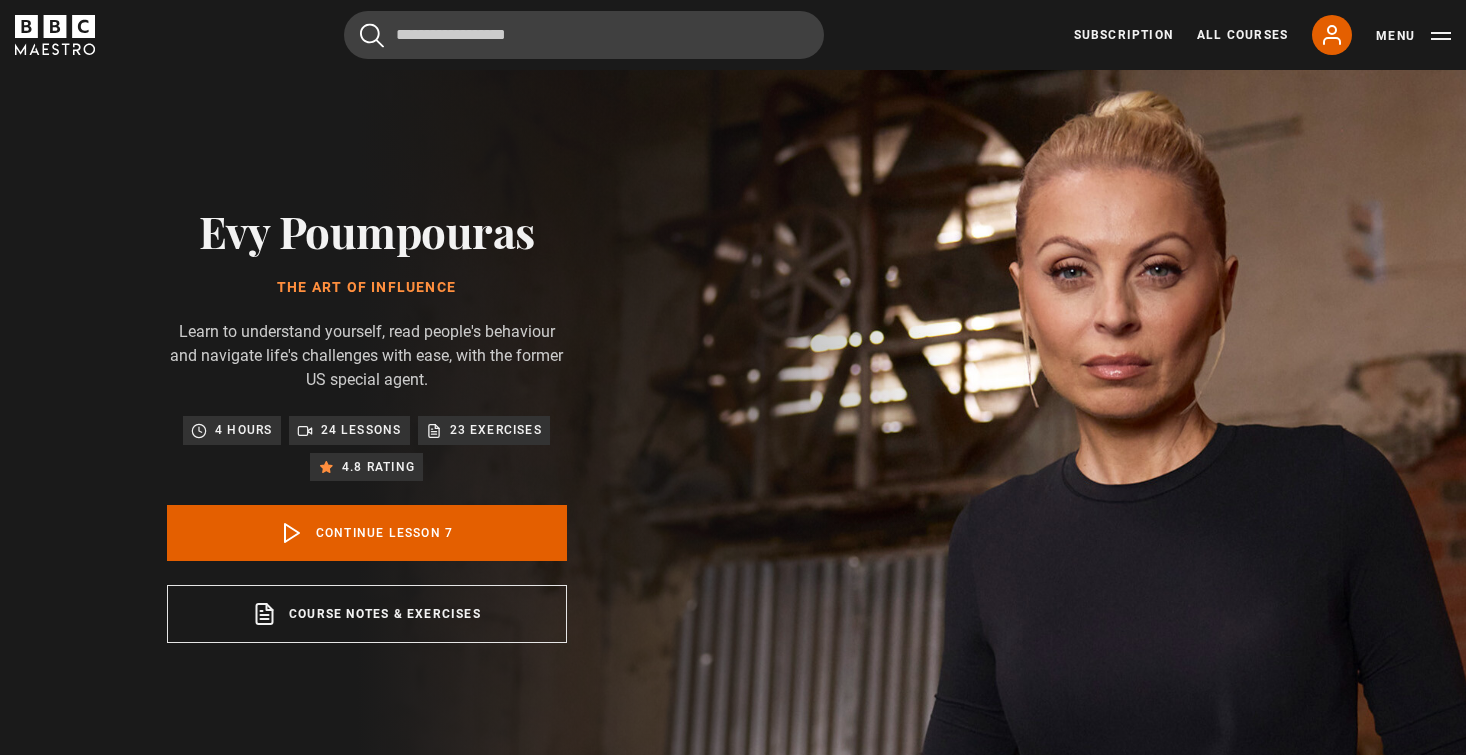 scroll, scrollTop: 0, scrollLeft: 0, axis: both 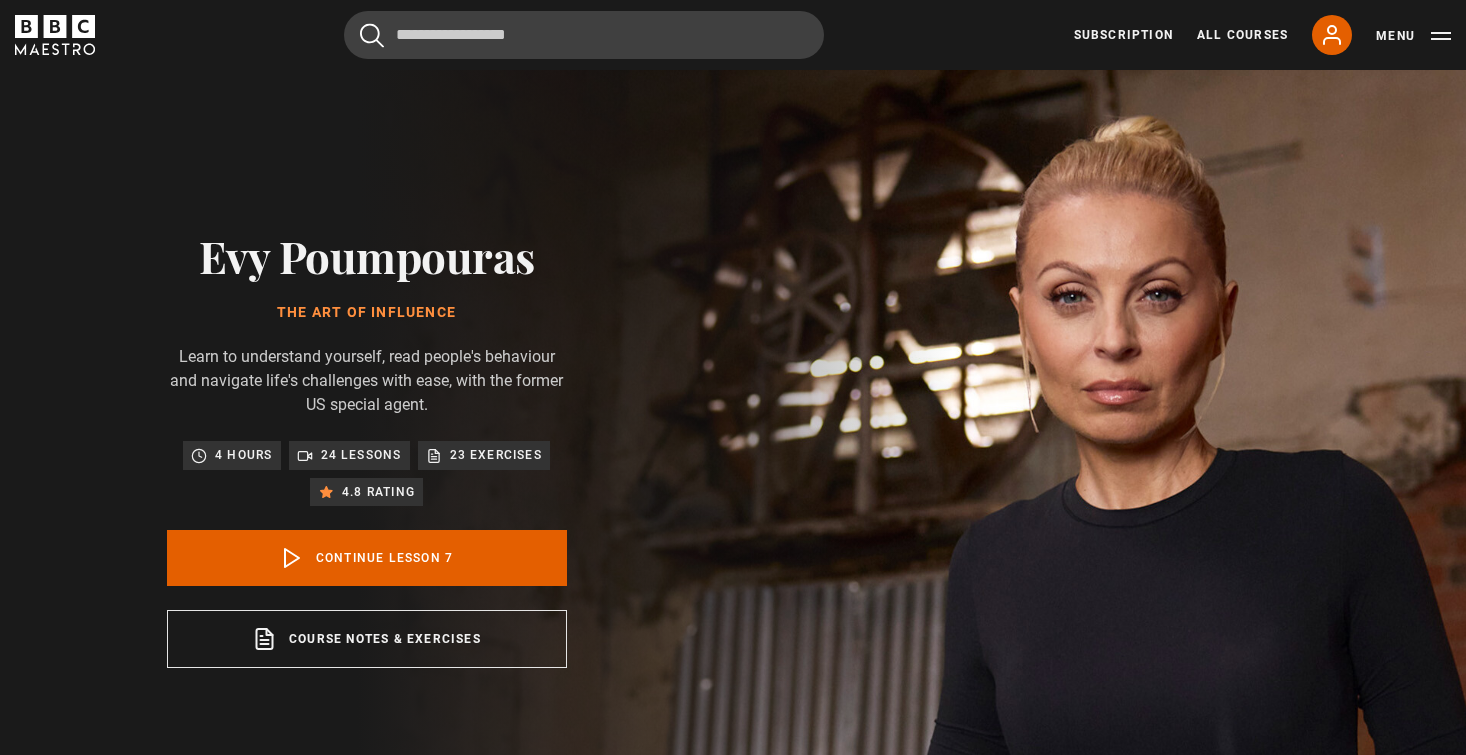 drag, startPoint x: 608, startPoint y: 274, endPoint x: 268, endPoint y: 215, distance: 345.08115 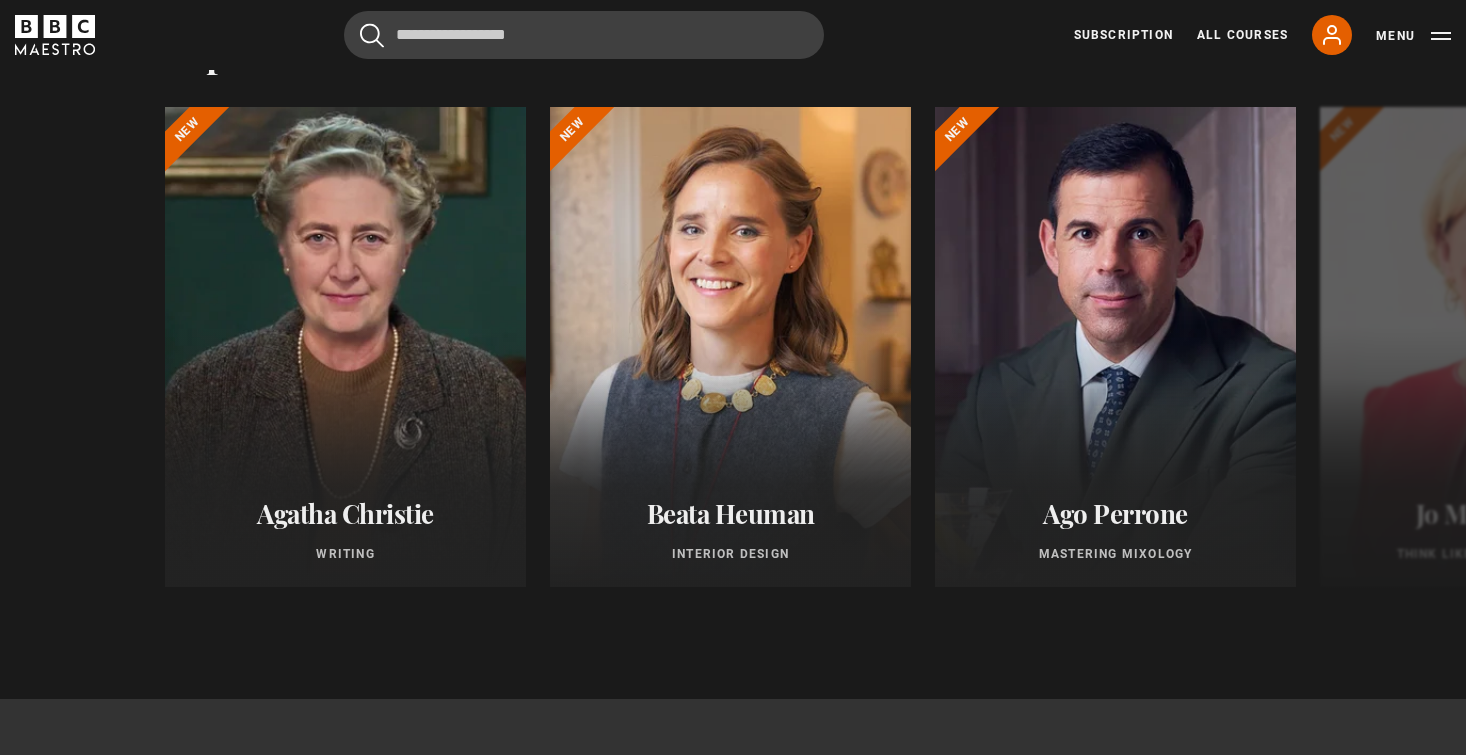 scroll, scrollTop: 1650, scrollLeft: 0, axis: vertical 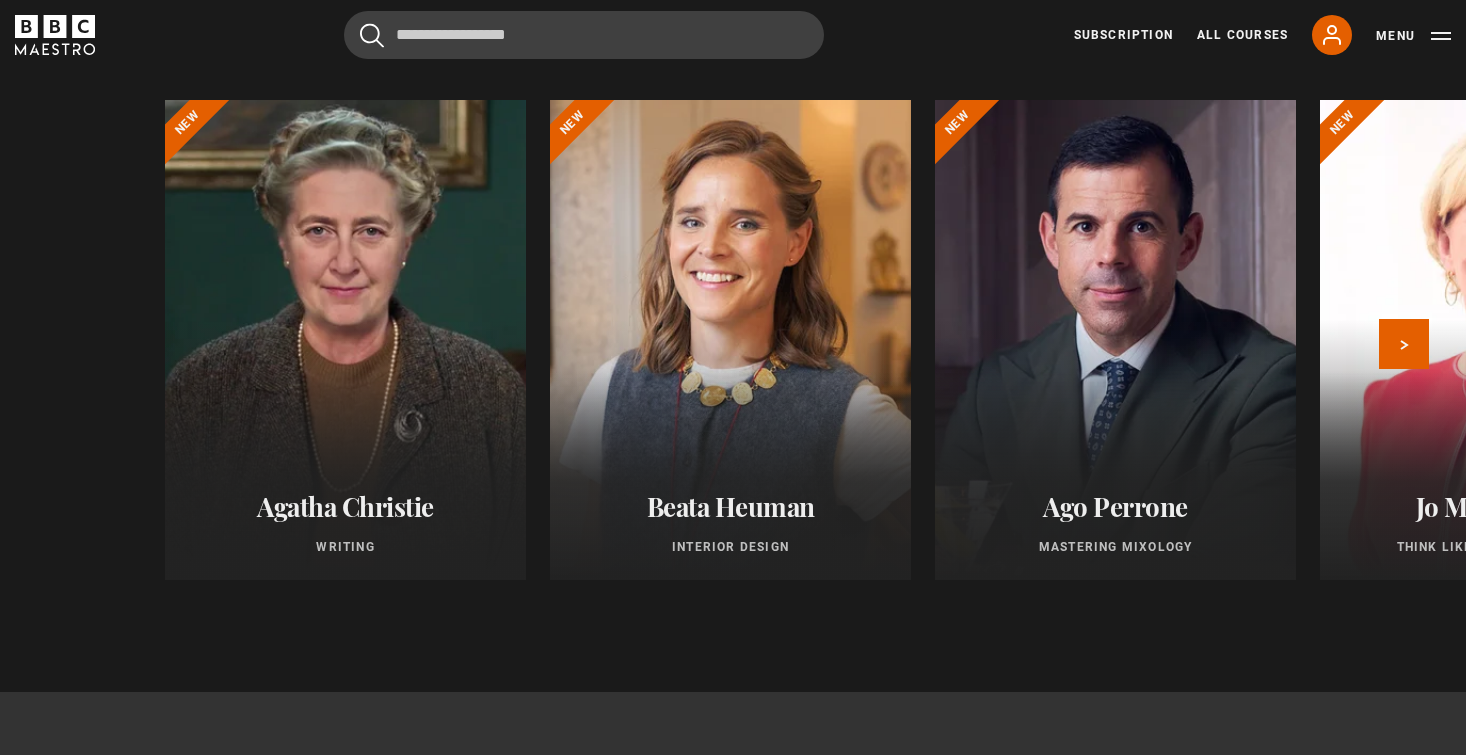 click at bounding box center (1500, 340) 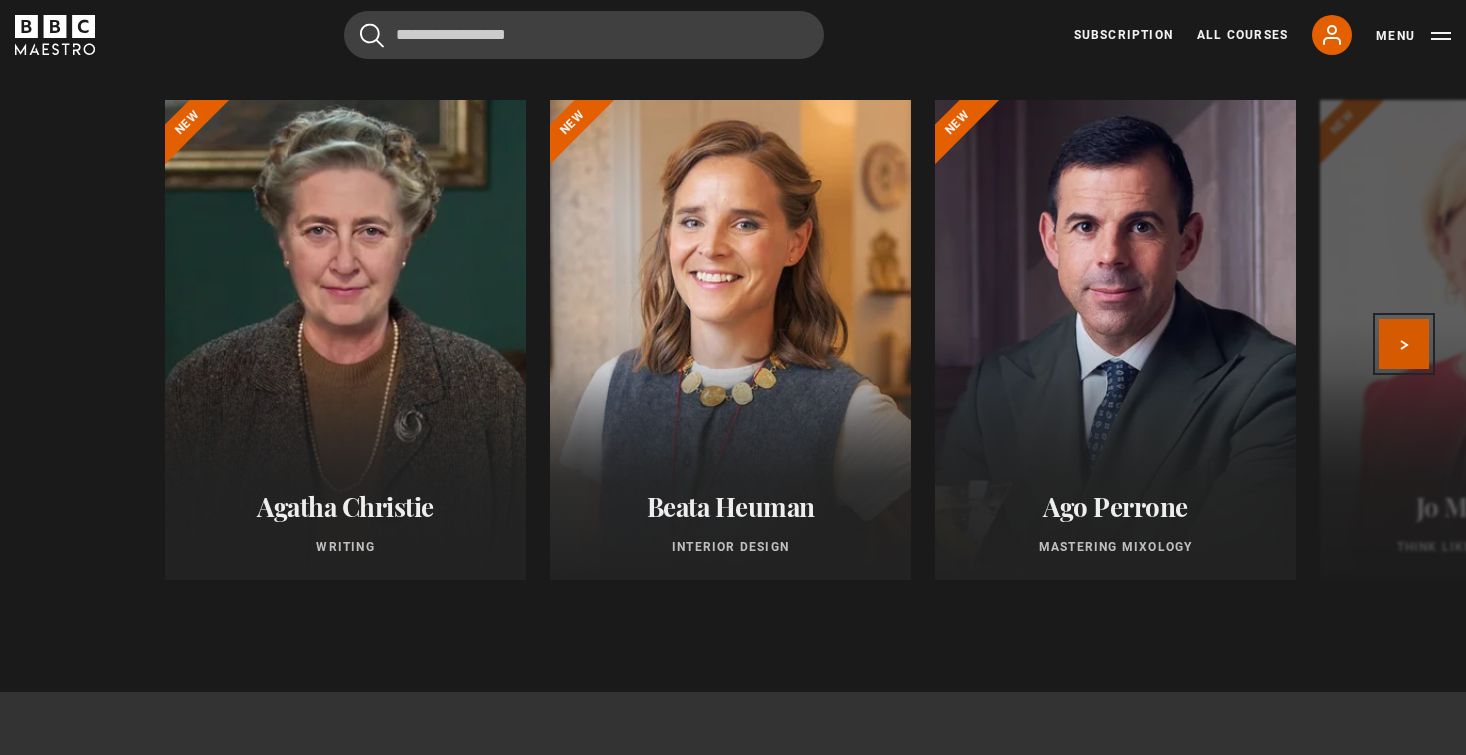 click on "Next" at bounding box center [1404, 344] 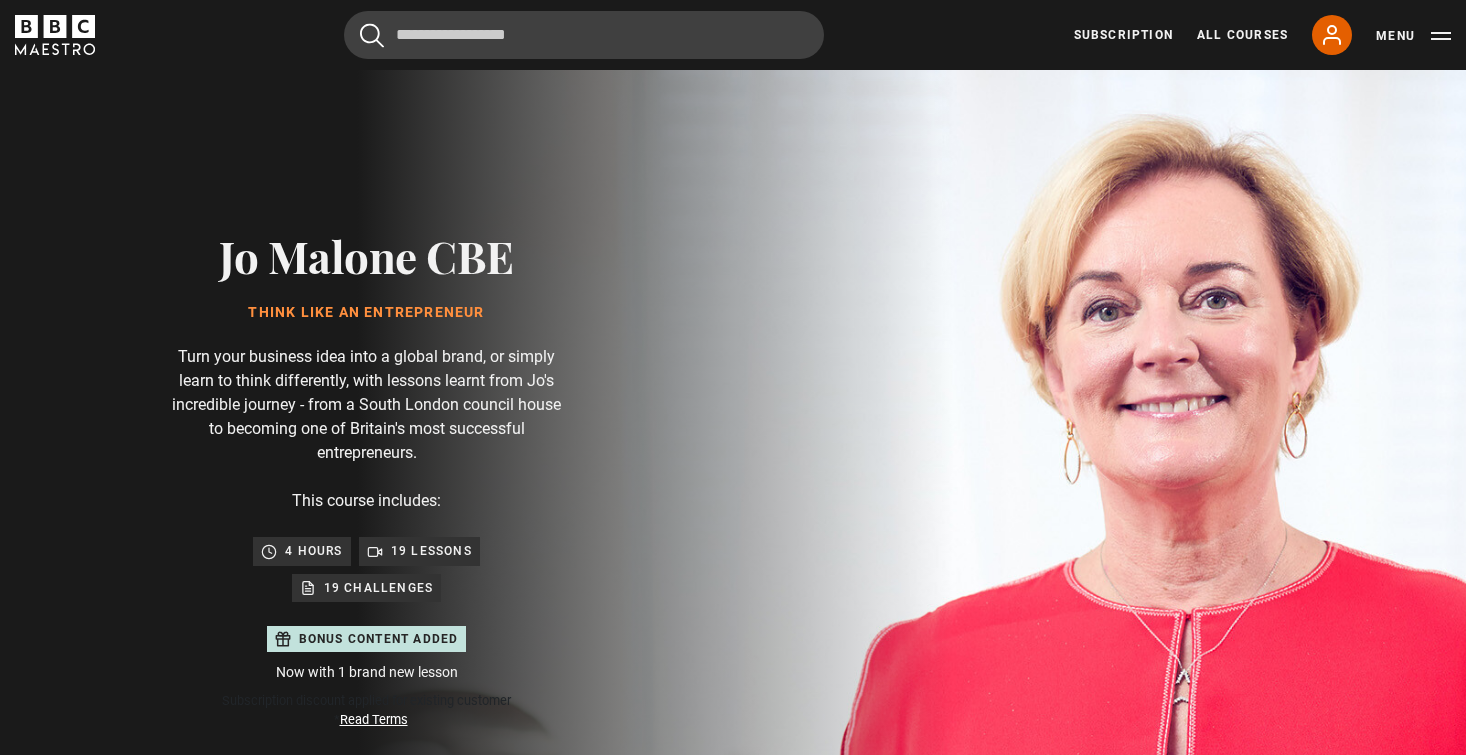 scroll, scrollTop: 0, scrollLeft: 0, axis: both 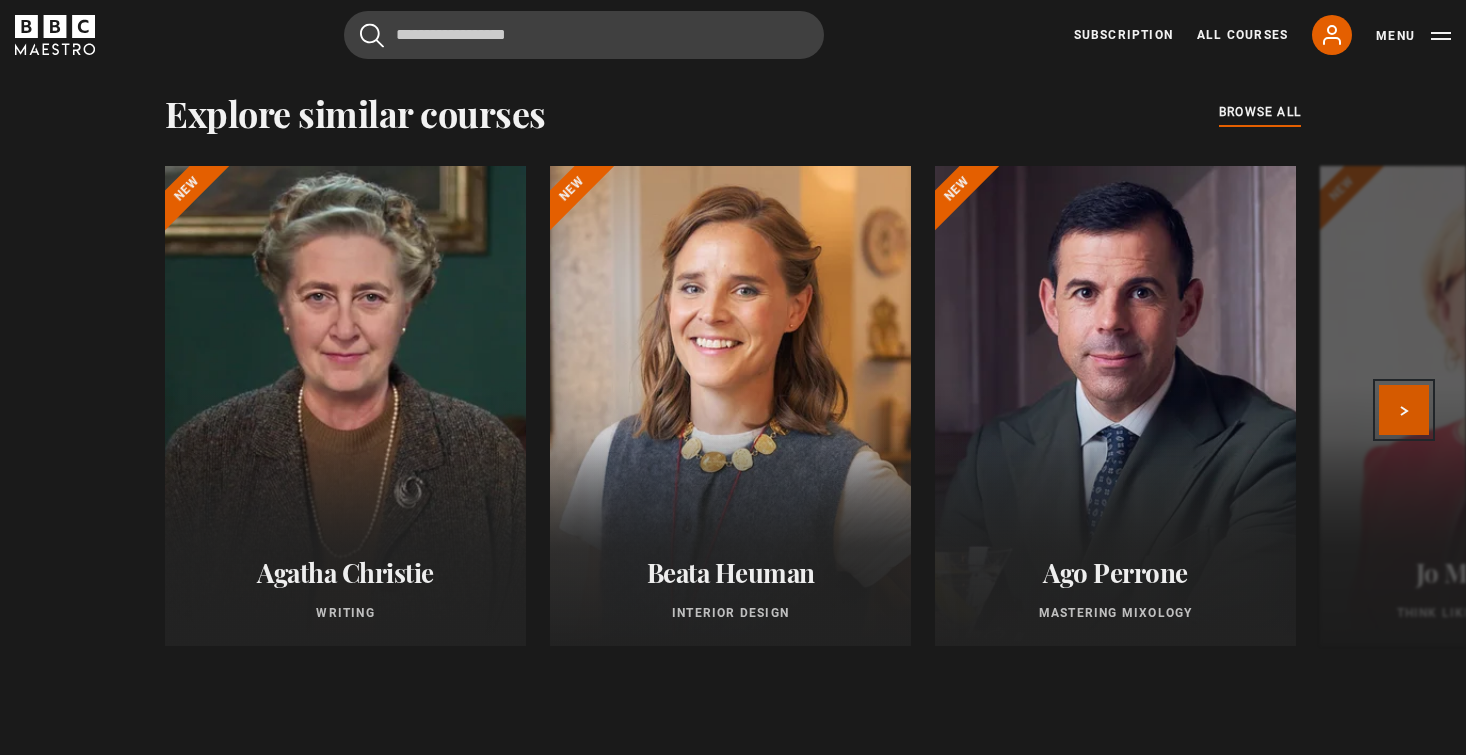 click on "Next" at bounding box center (1404, 410) 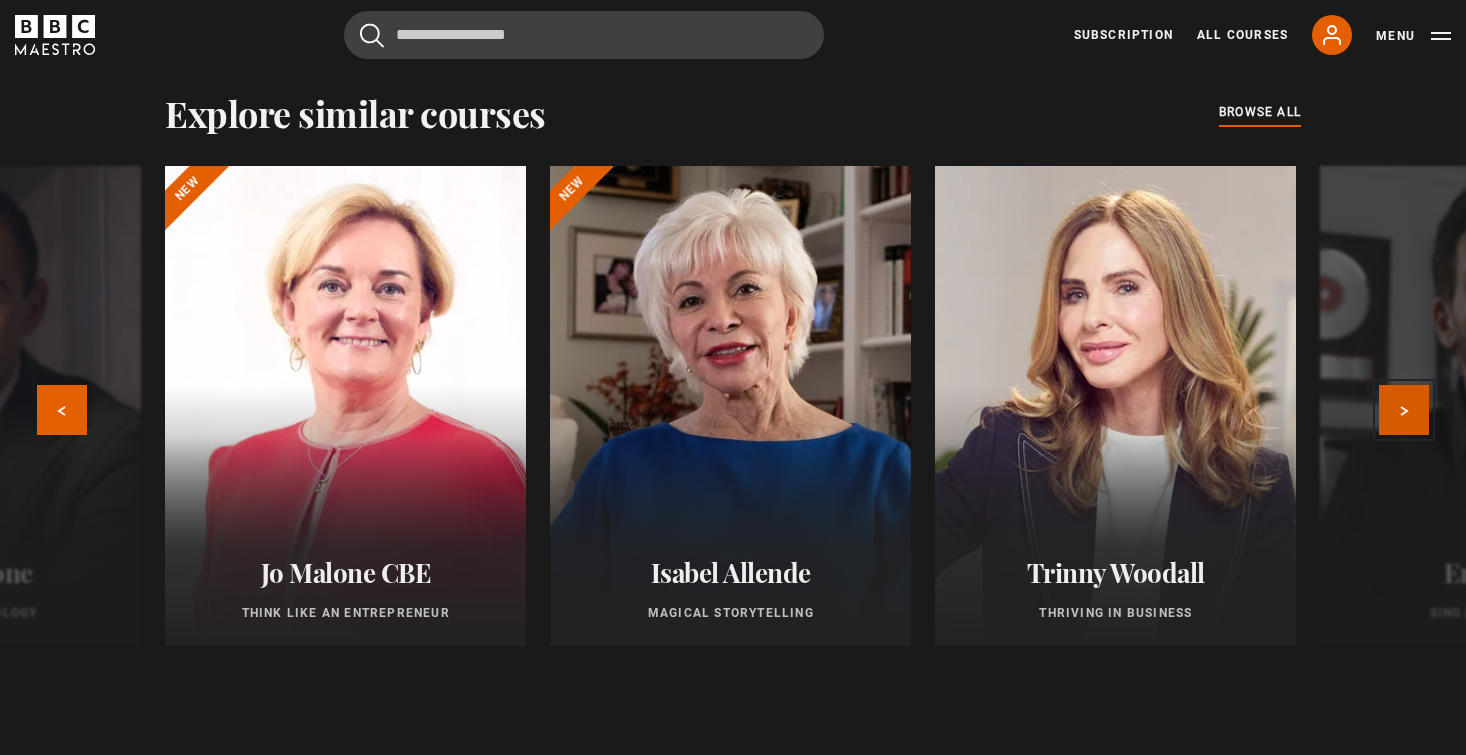 click on "Next" at bounding box center (1404, 410) 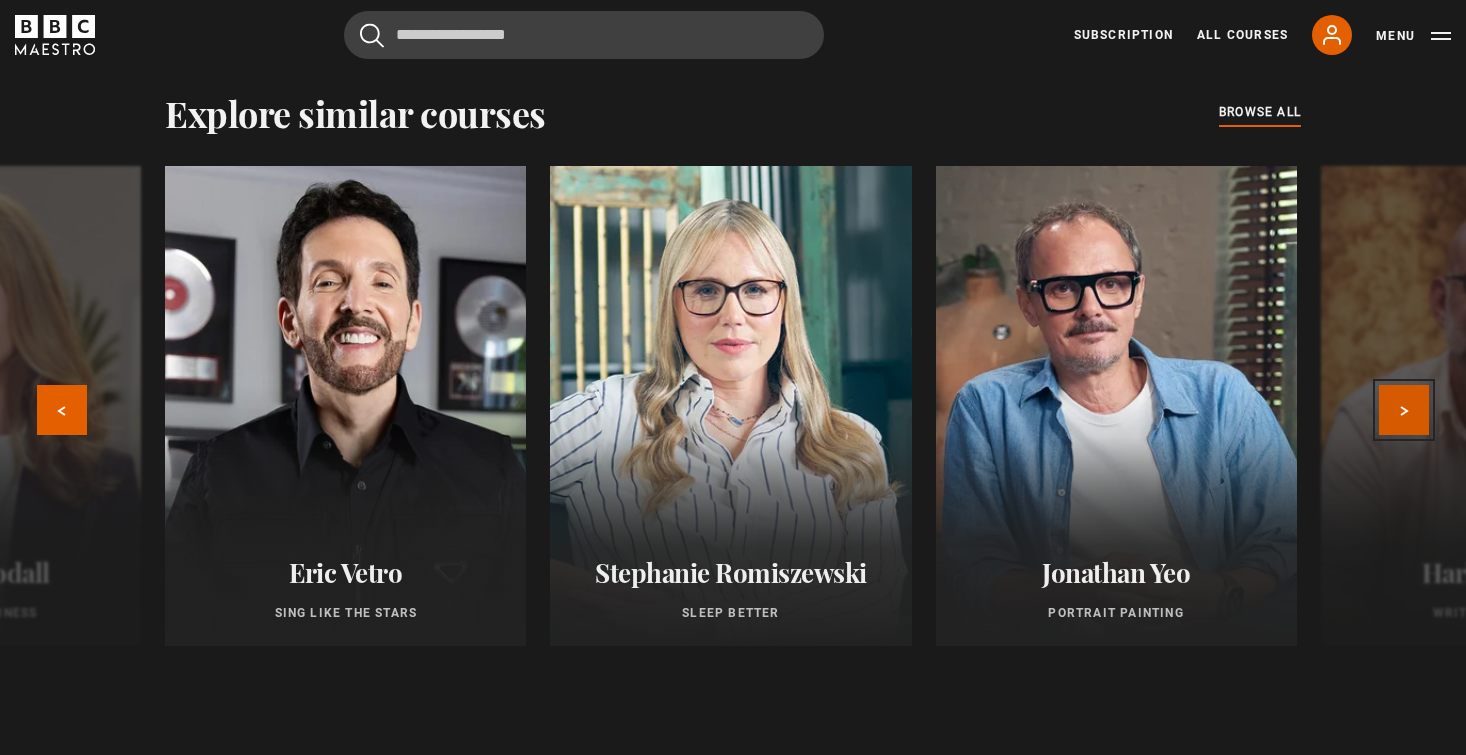 click on "Next" at bounding box center (1404, 410) 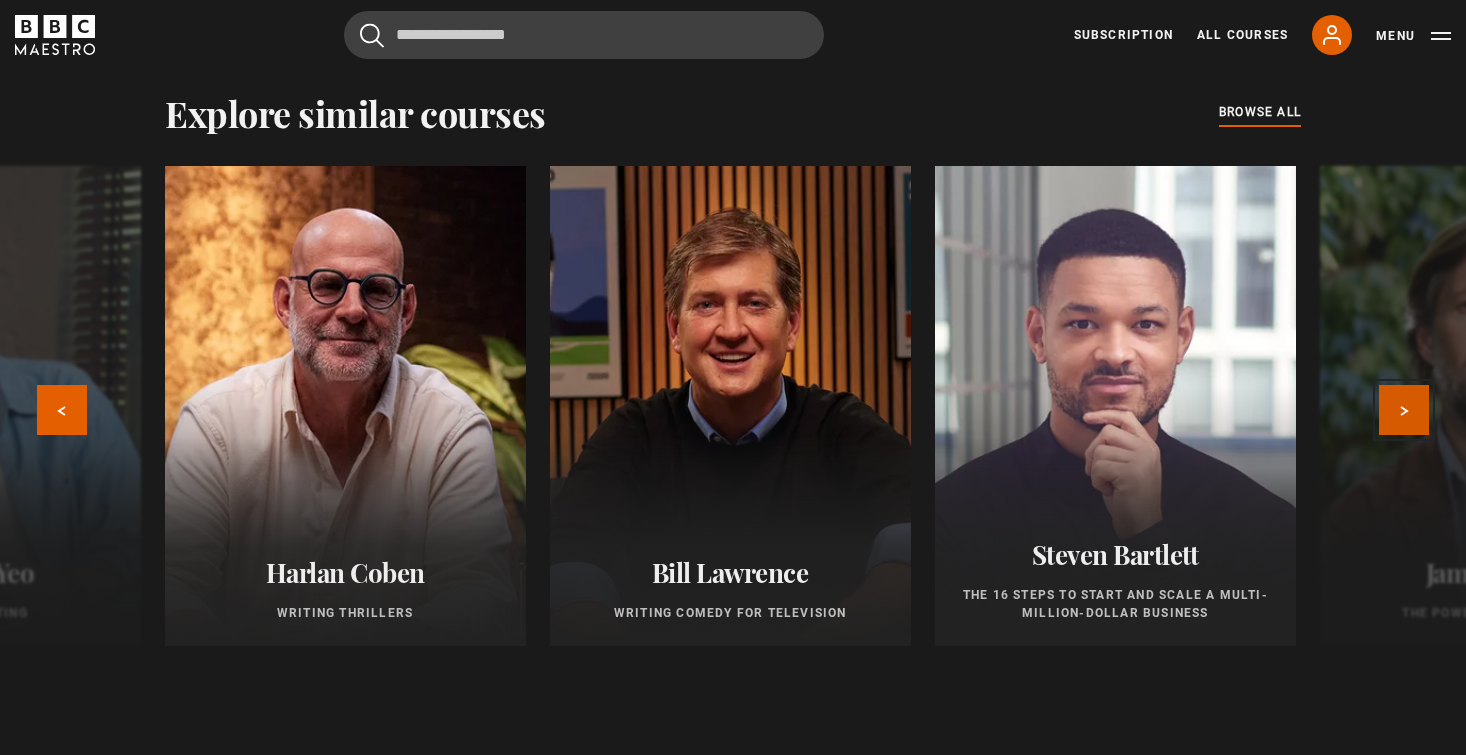 click on "Next" at bounding box center (1404, 410) 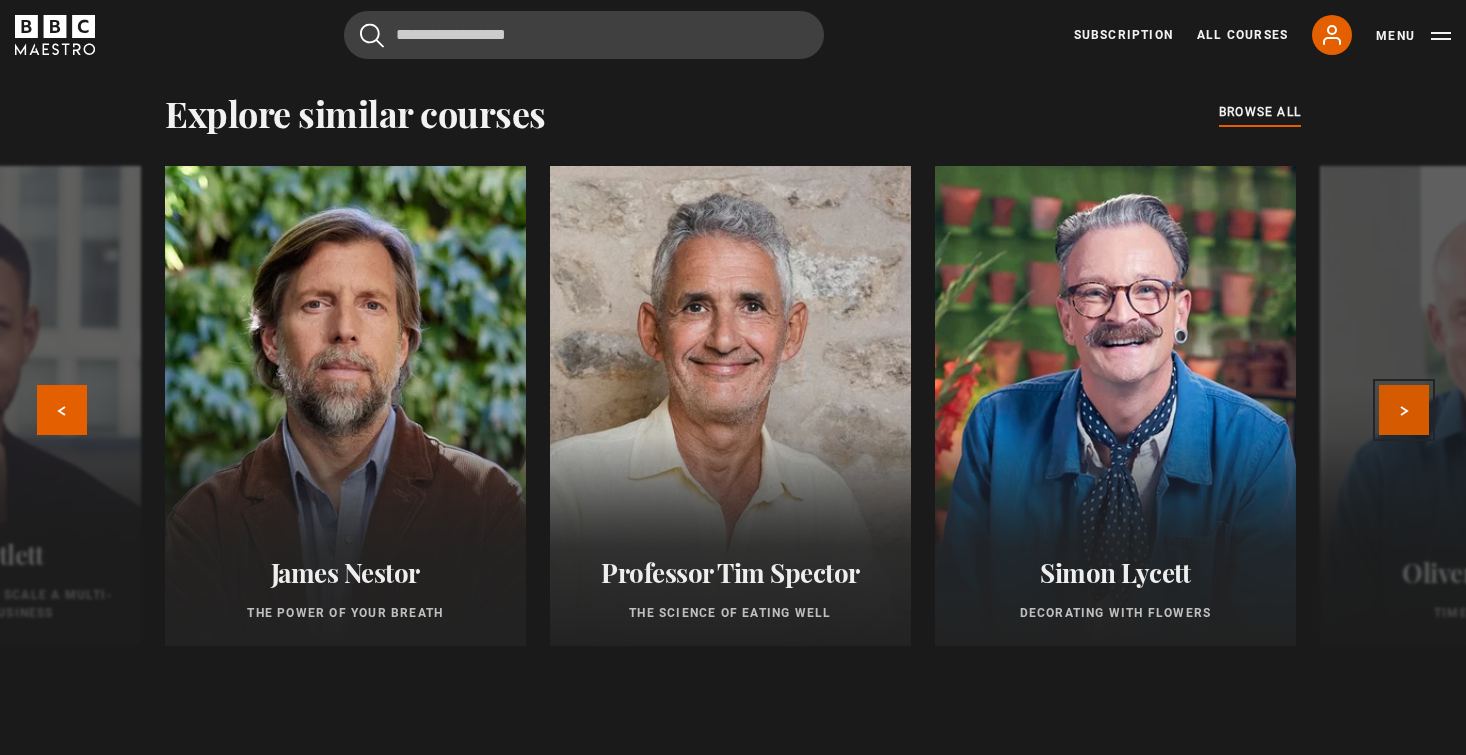click on "Next" at bounding box center [1404, 410] 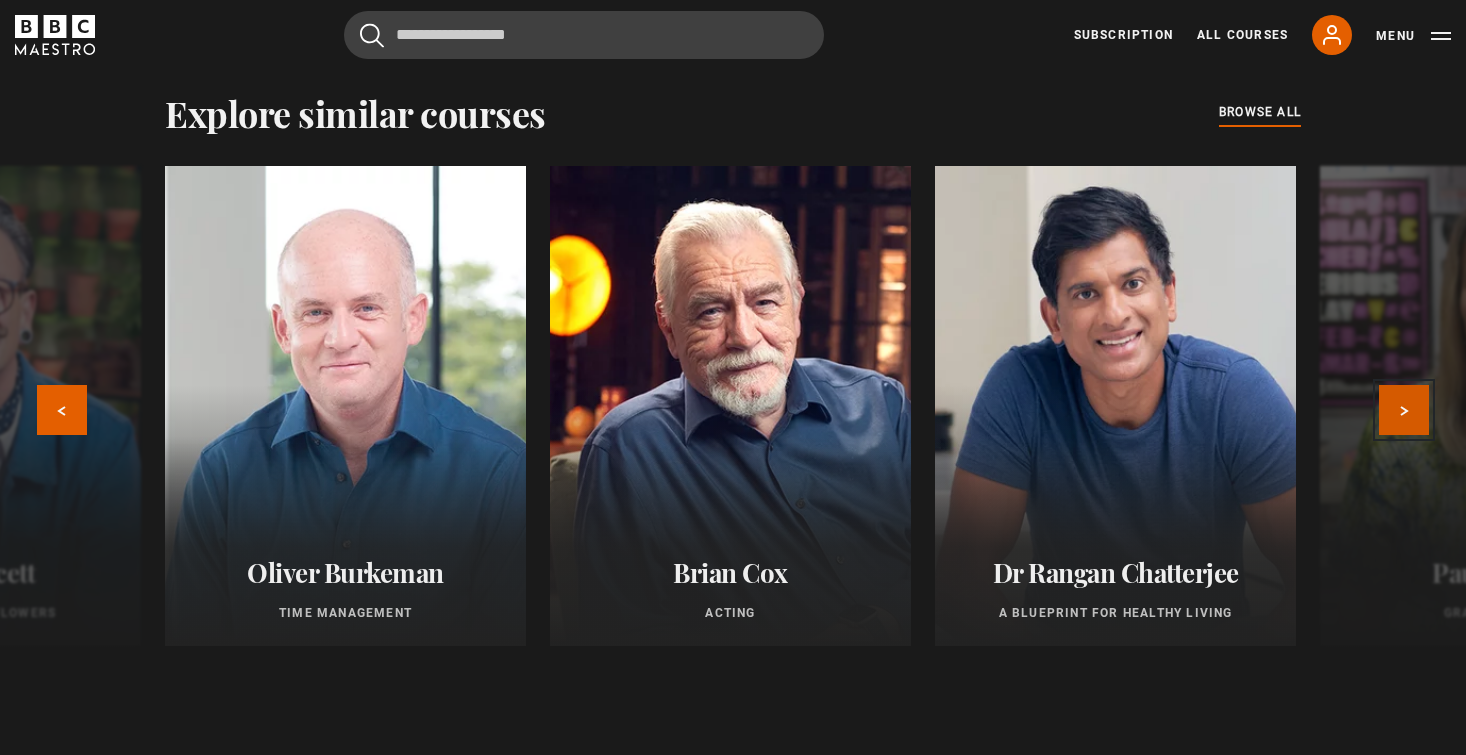 click on "Next" at bounding box center (1404, 410) 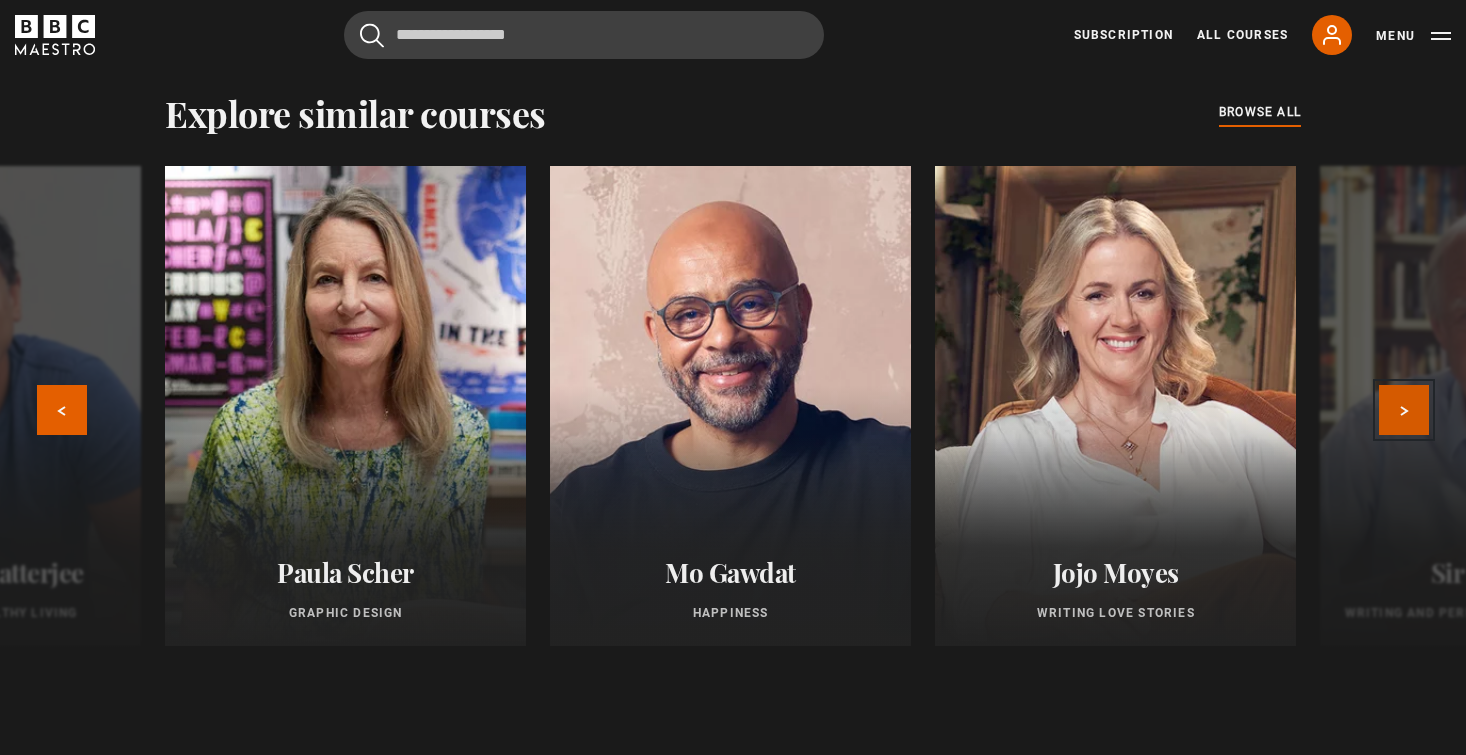 click on "Next" at bounding box center (1404, 410) 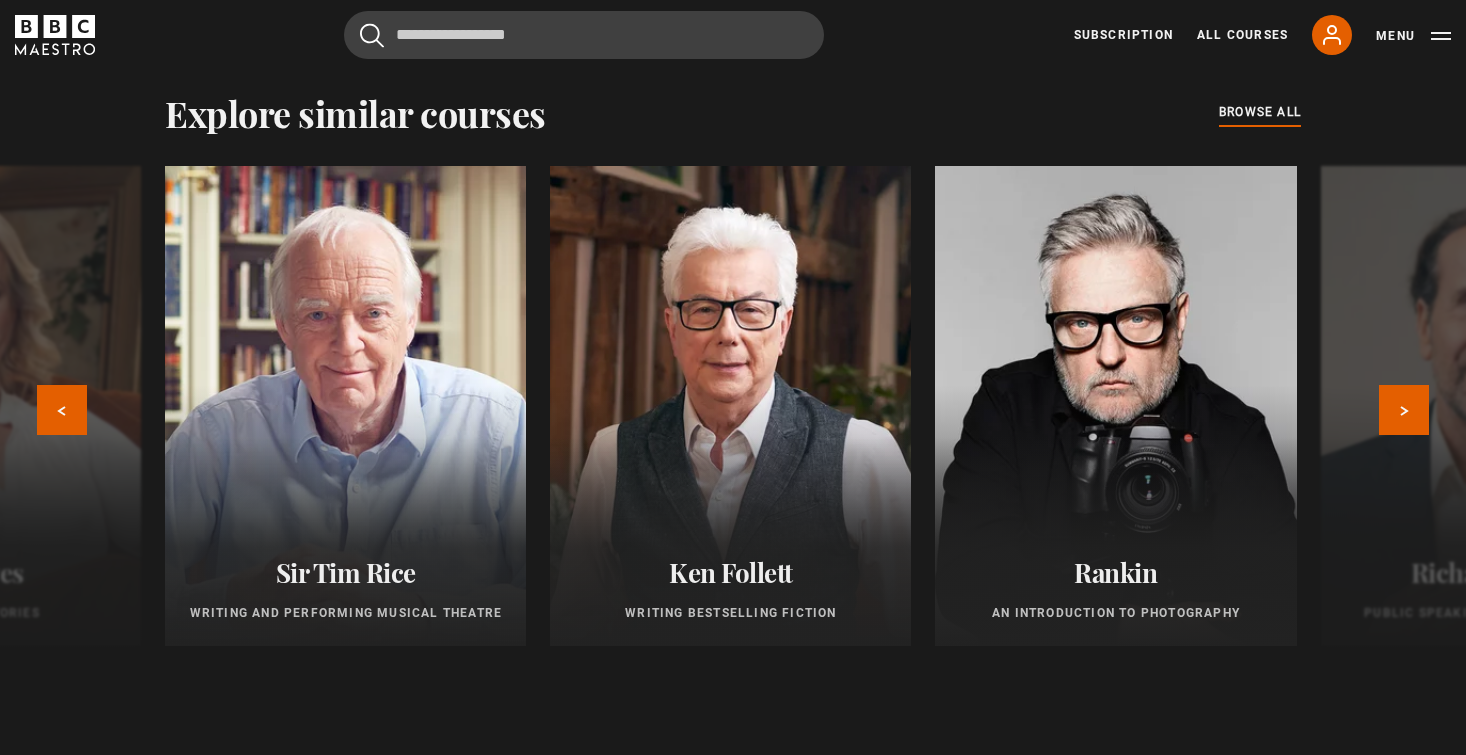 click at bounding box center (-40, 406) 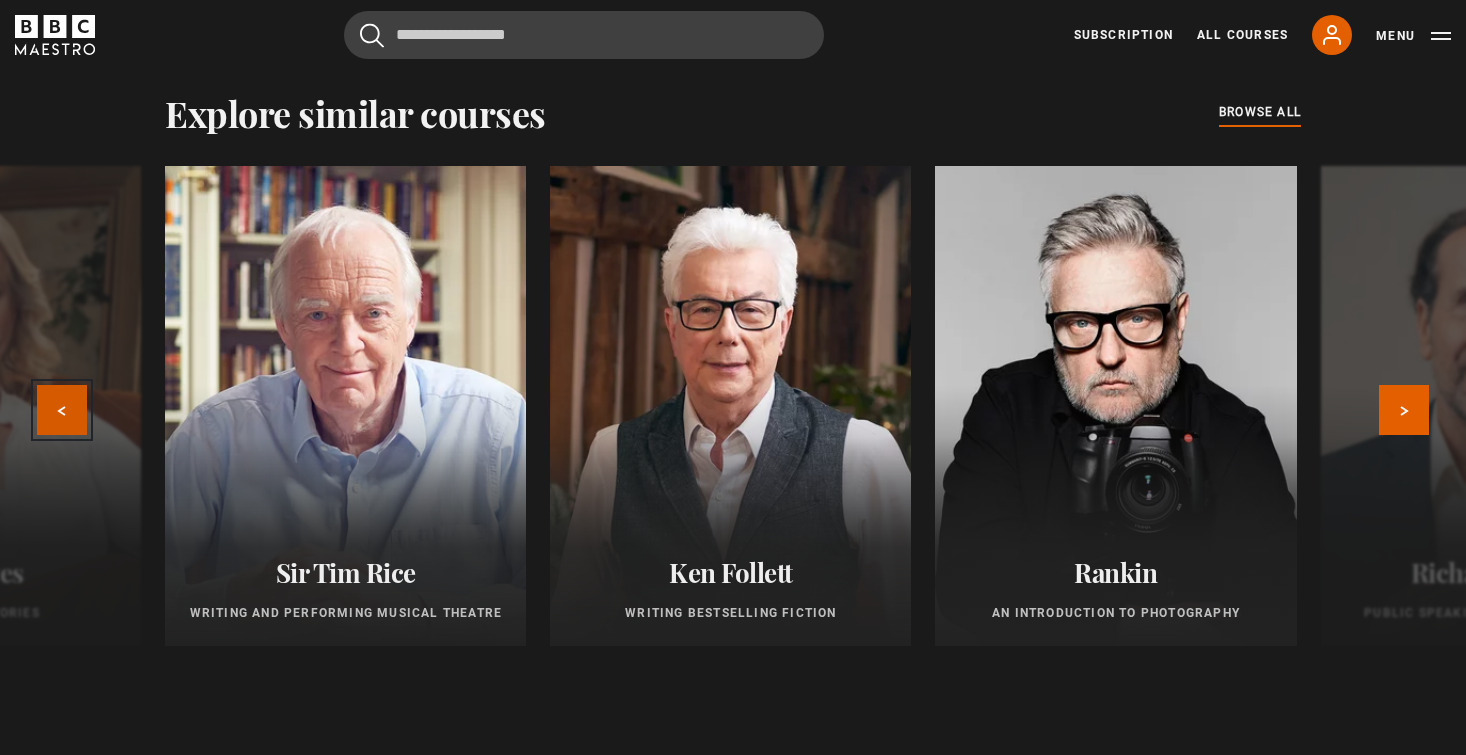 click on "Previous" at bounding box center [62, 410] 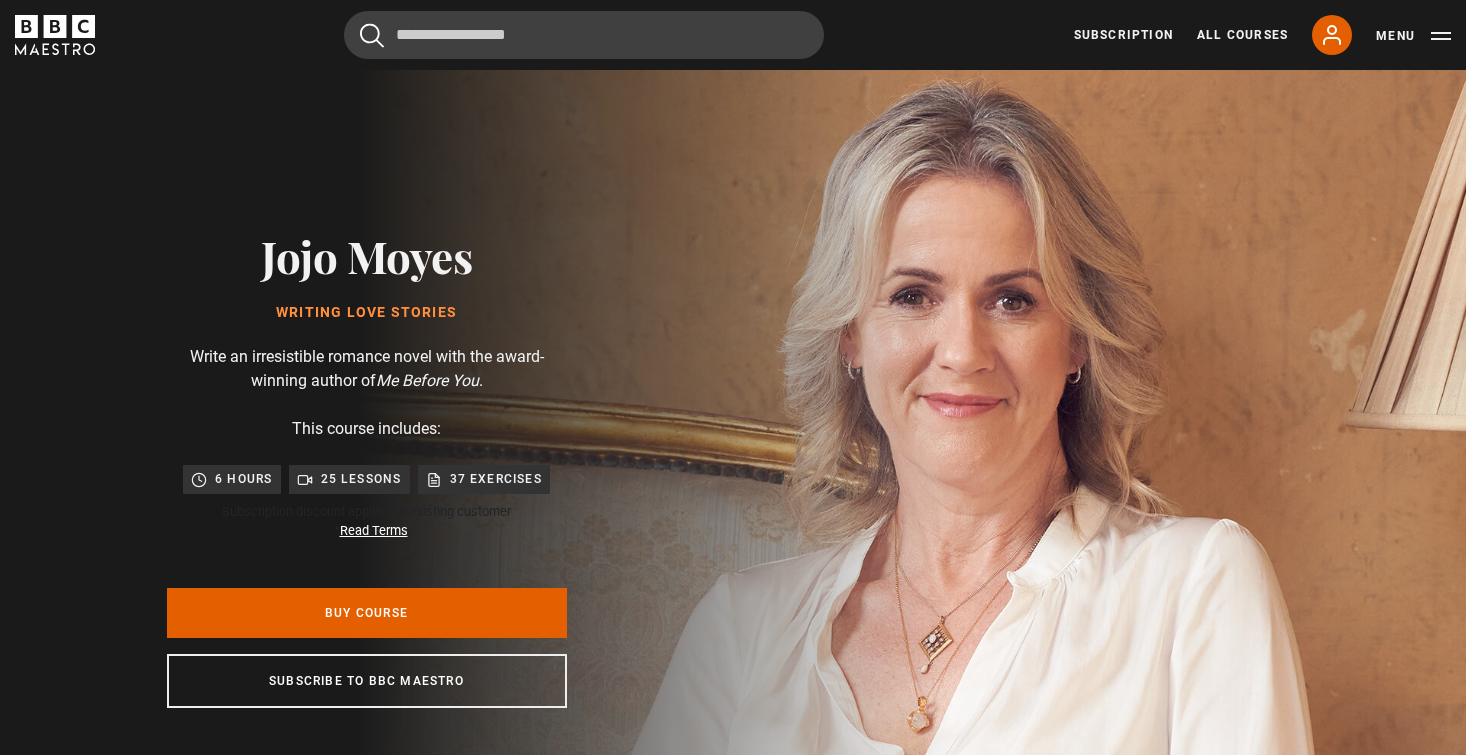 scroll, scrollTop: 0, scrollLeft: 0, axis: both 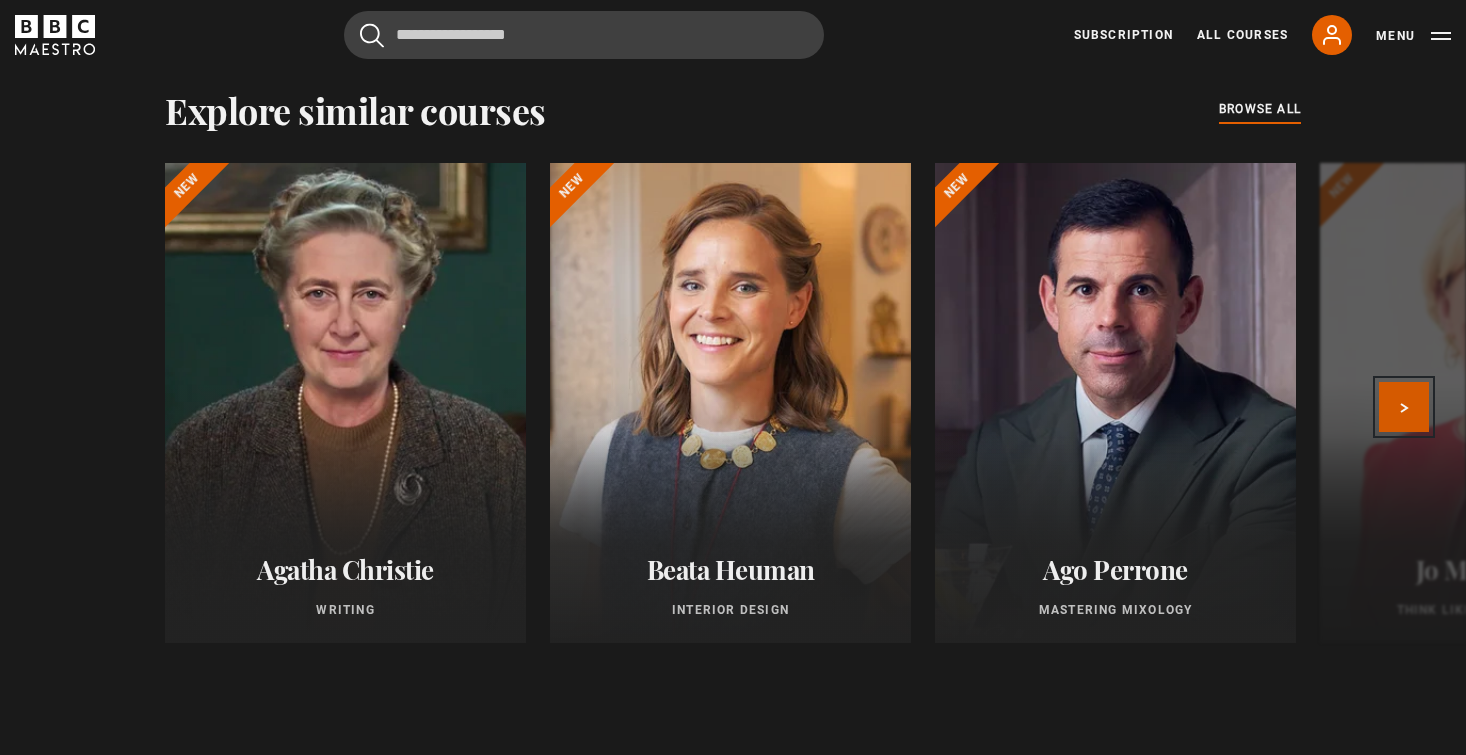 click on "Next" at bounding box center (1404, 407) 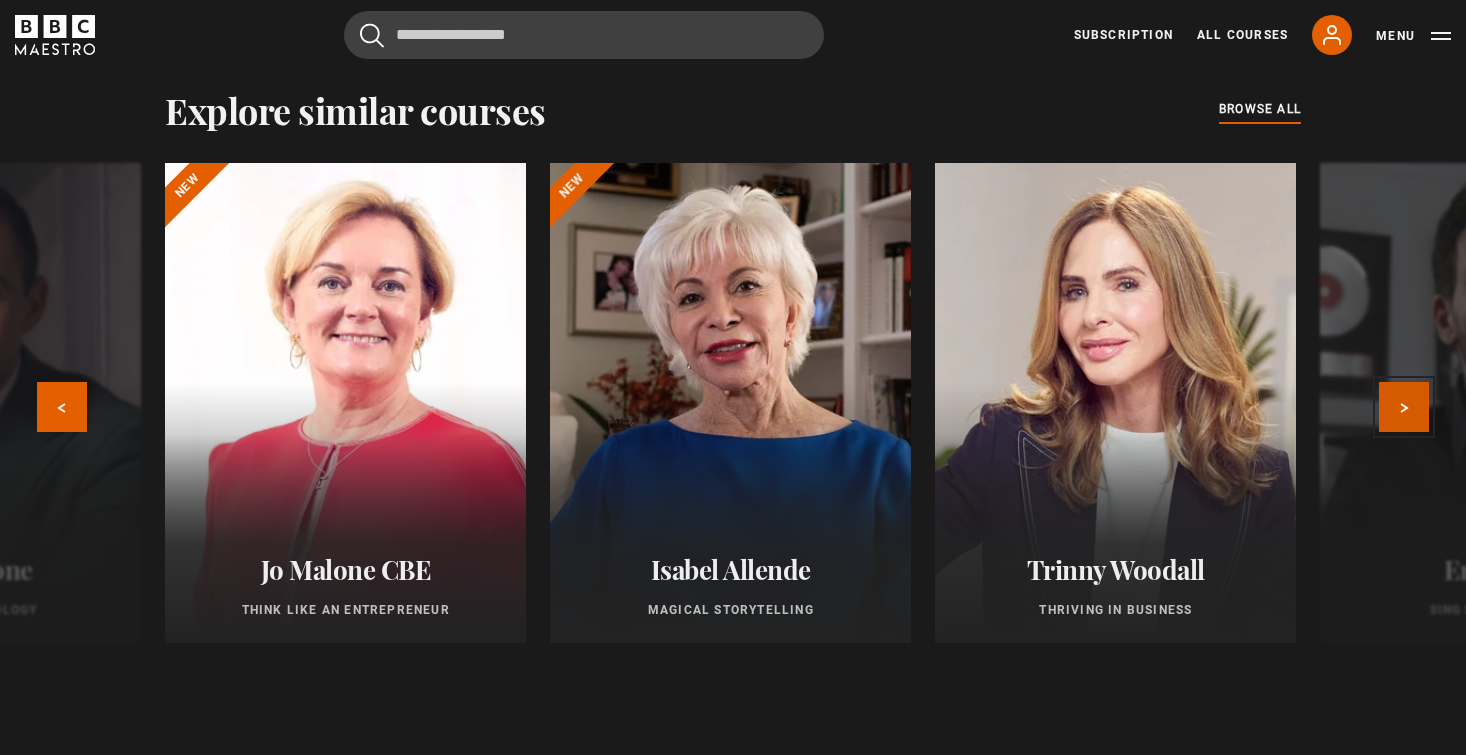 click on "Next" at bounding box center (1404, 407) 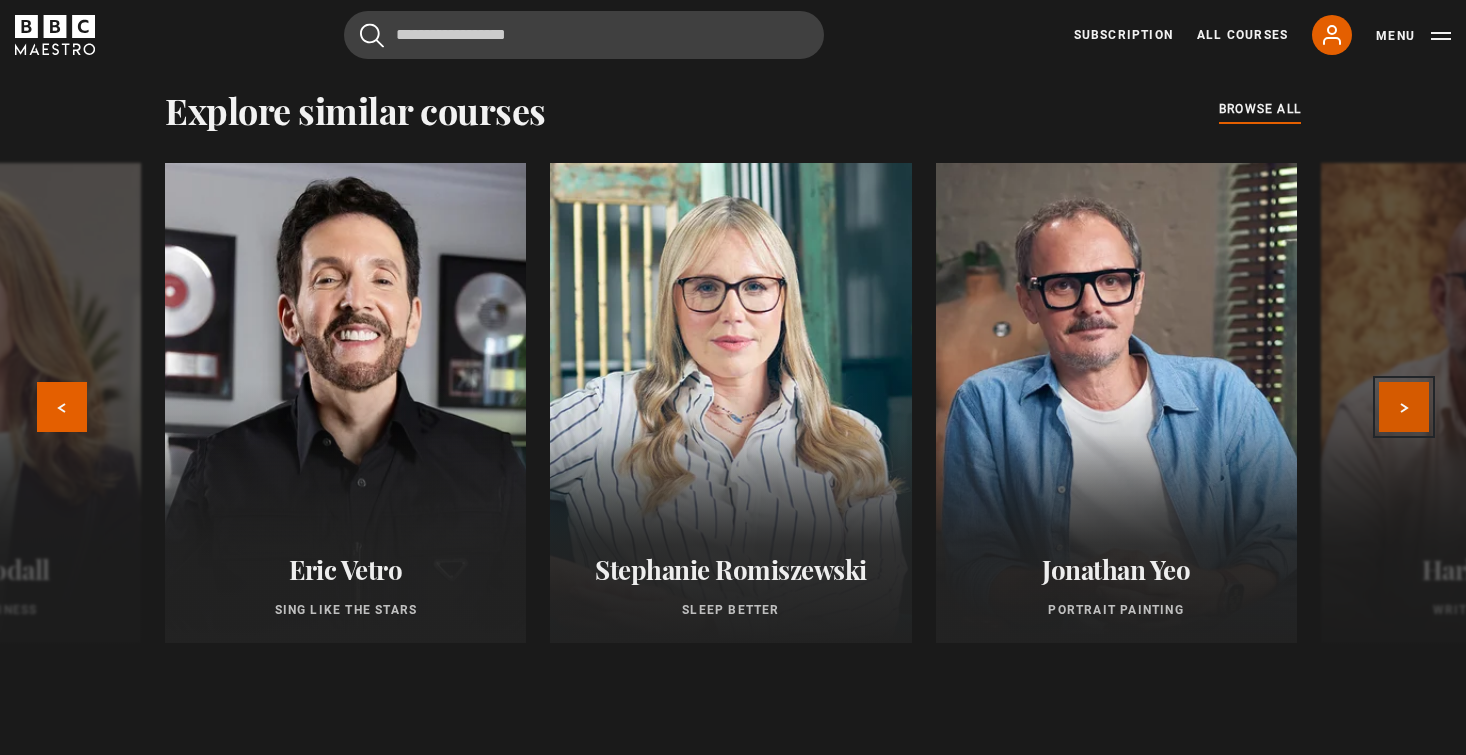 click on "Next" at bounding box center (1404, 407) 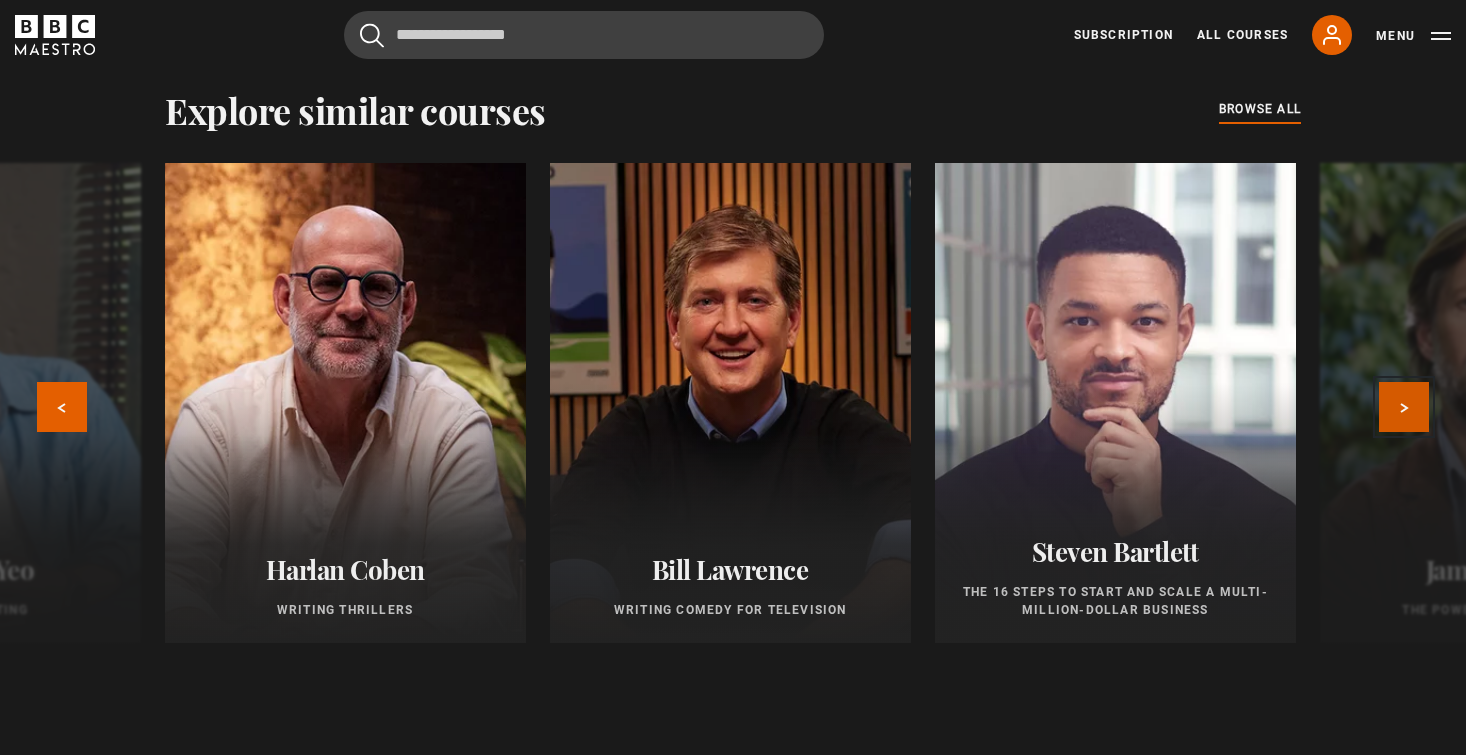 click on "Next" at bounding box center (1404, 407) 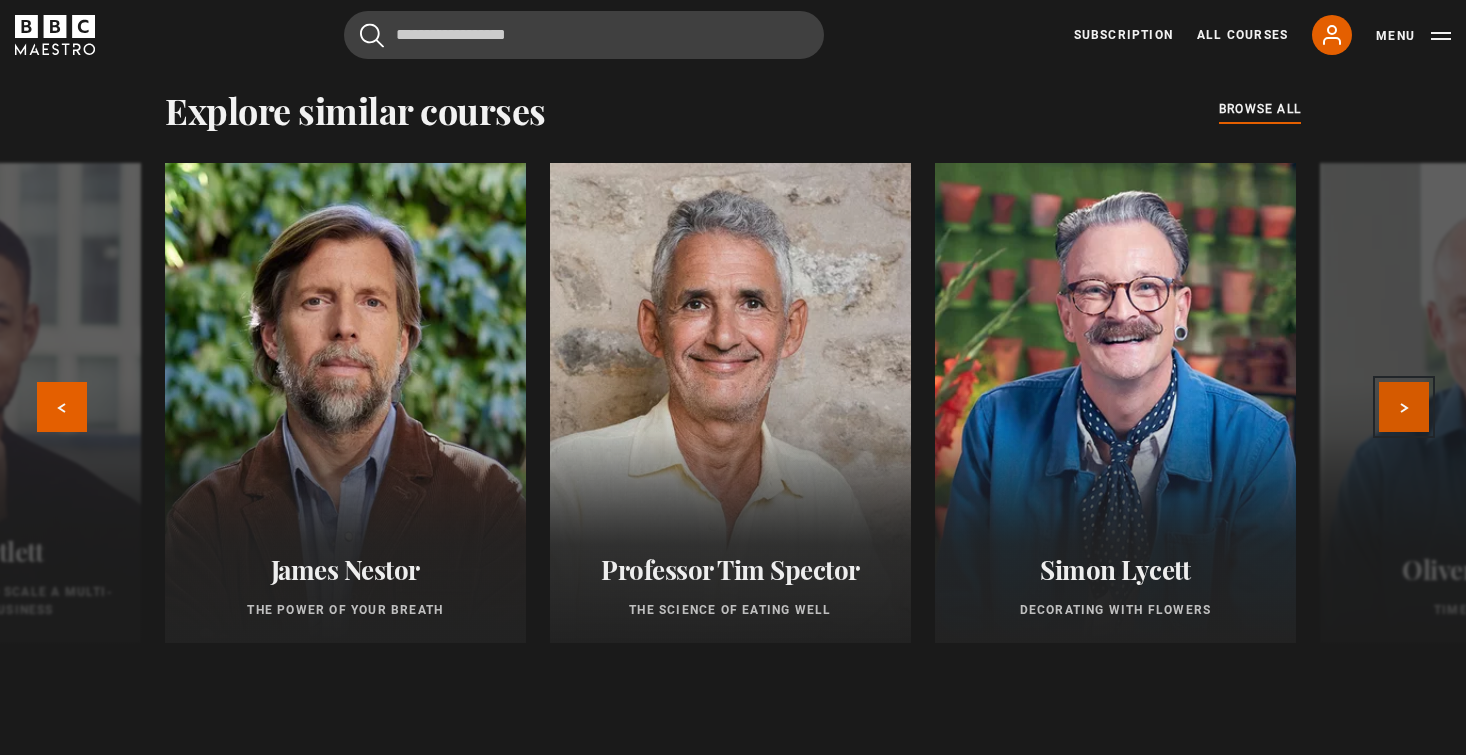 click on "Next" at bounding box center [1404, 407] 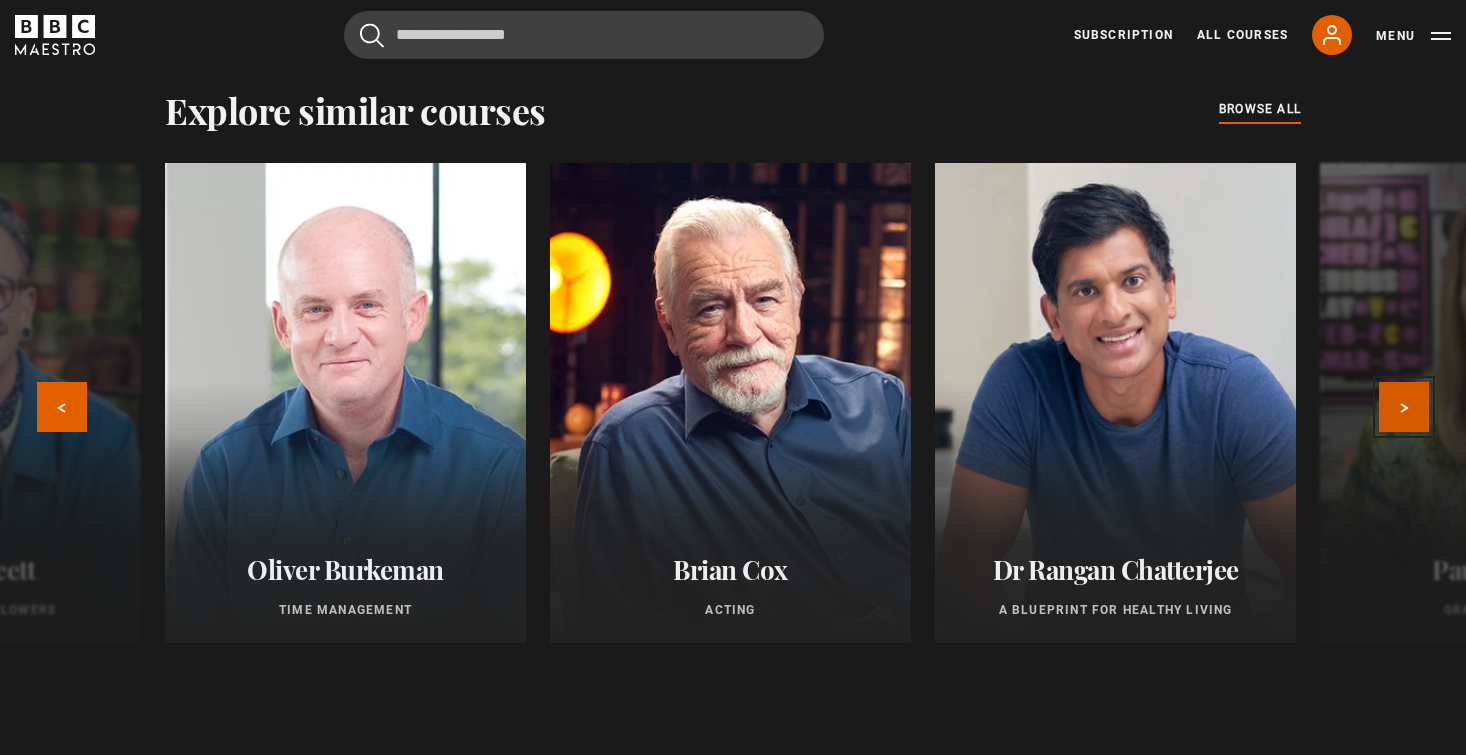 click on "Next" at bounding box center [1404, 407] 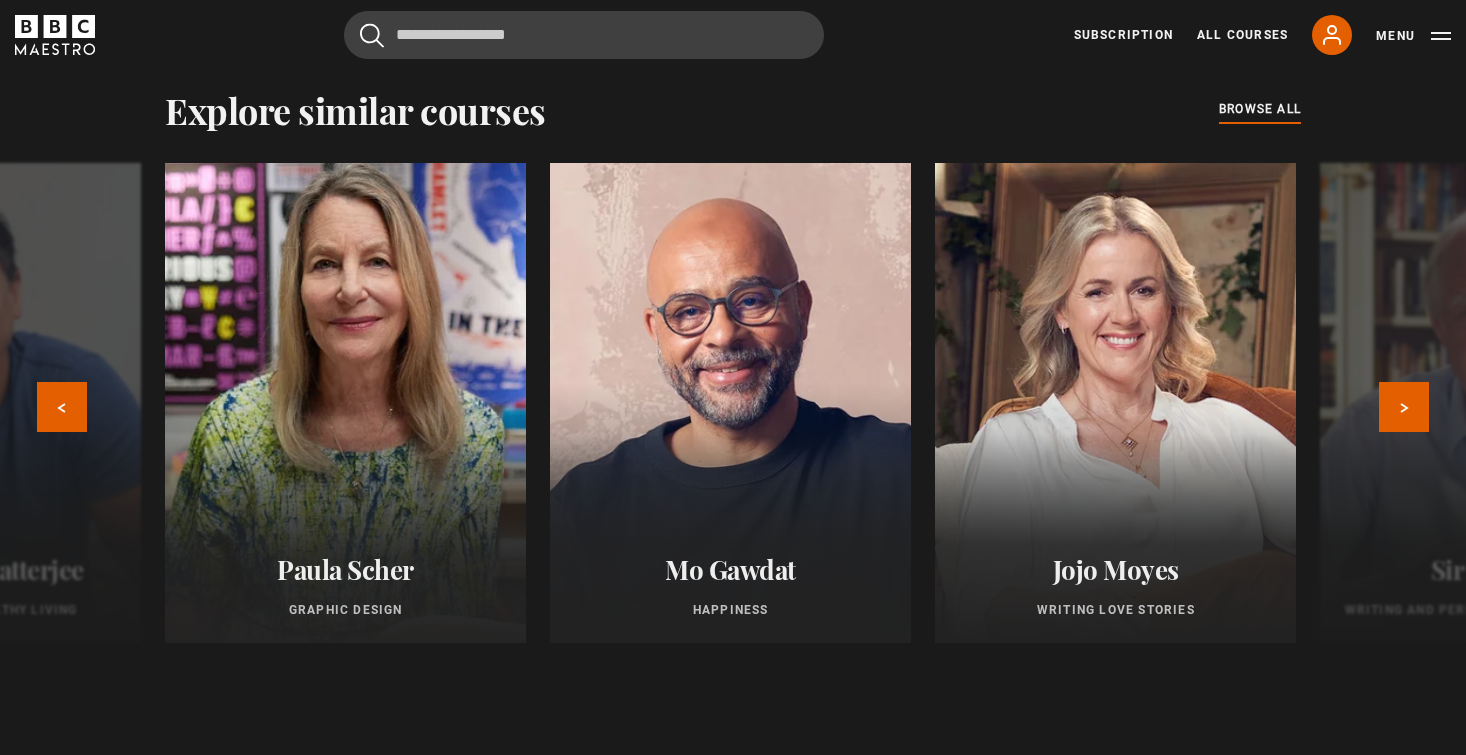 click at bounding box center (345, 403) 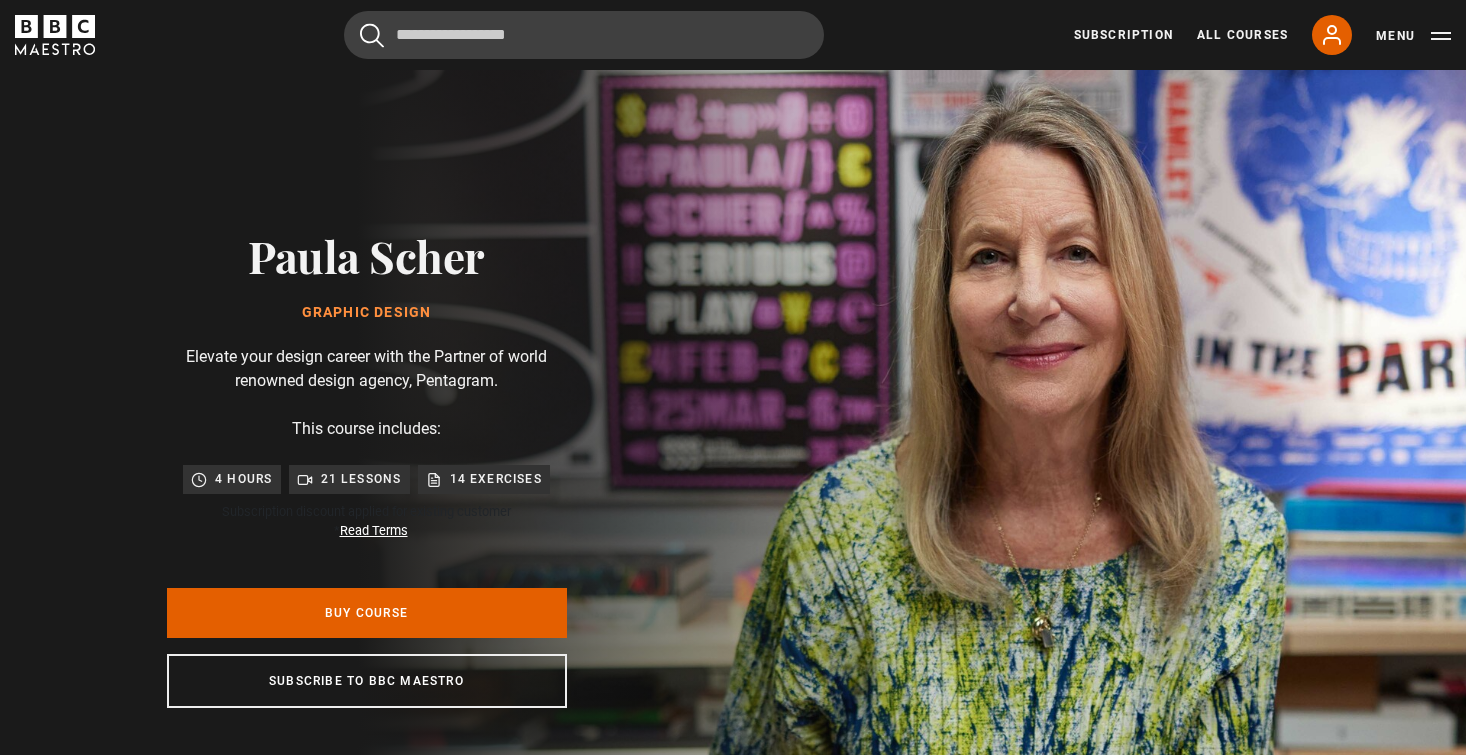 scroll, scrollTop: 0, scrollLeft: 0, axis: both 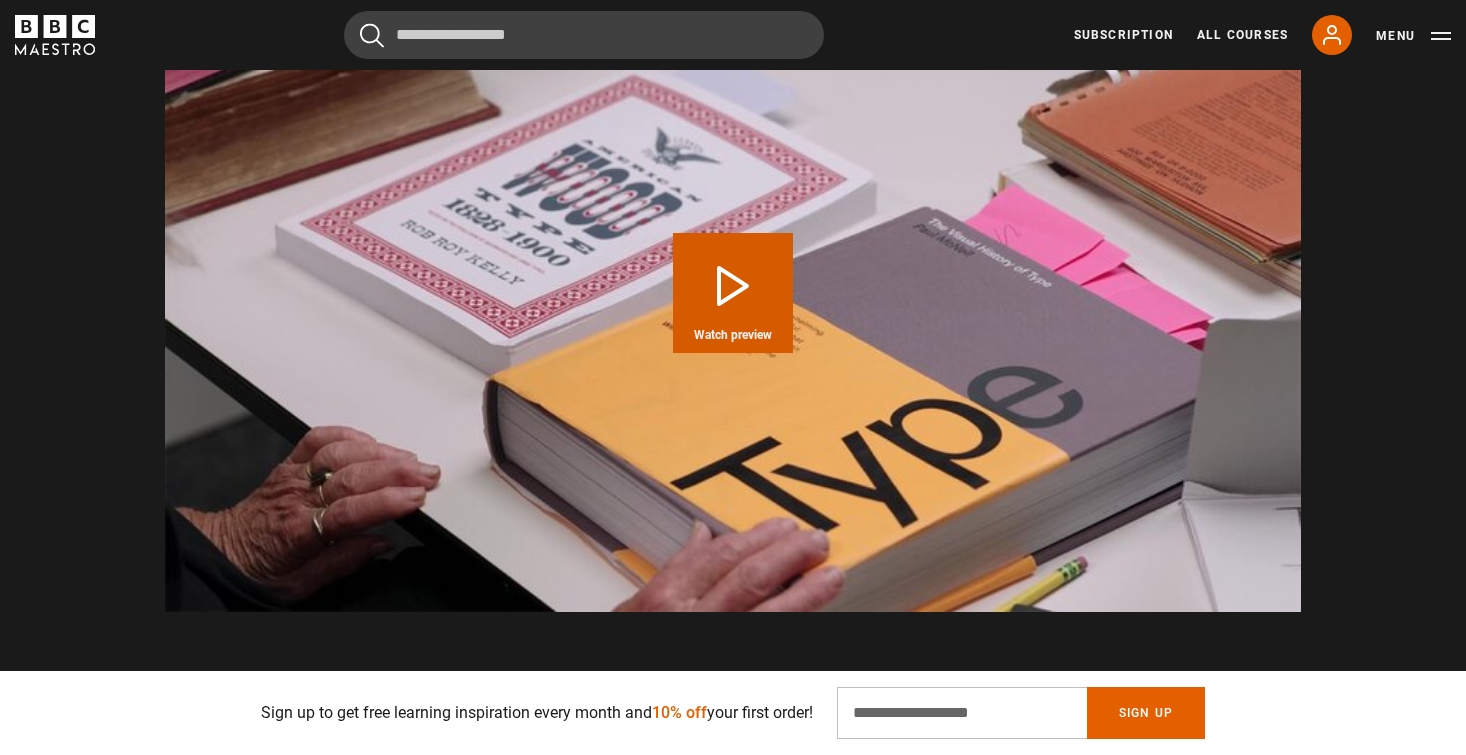 click on "Play Course overview for Graphic Design with Paula Scher Watch preview" at bounding box center (733, 293) 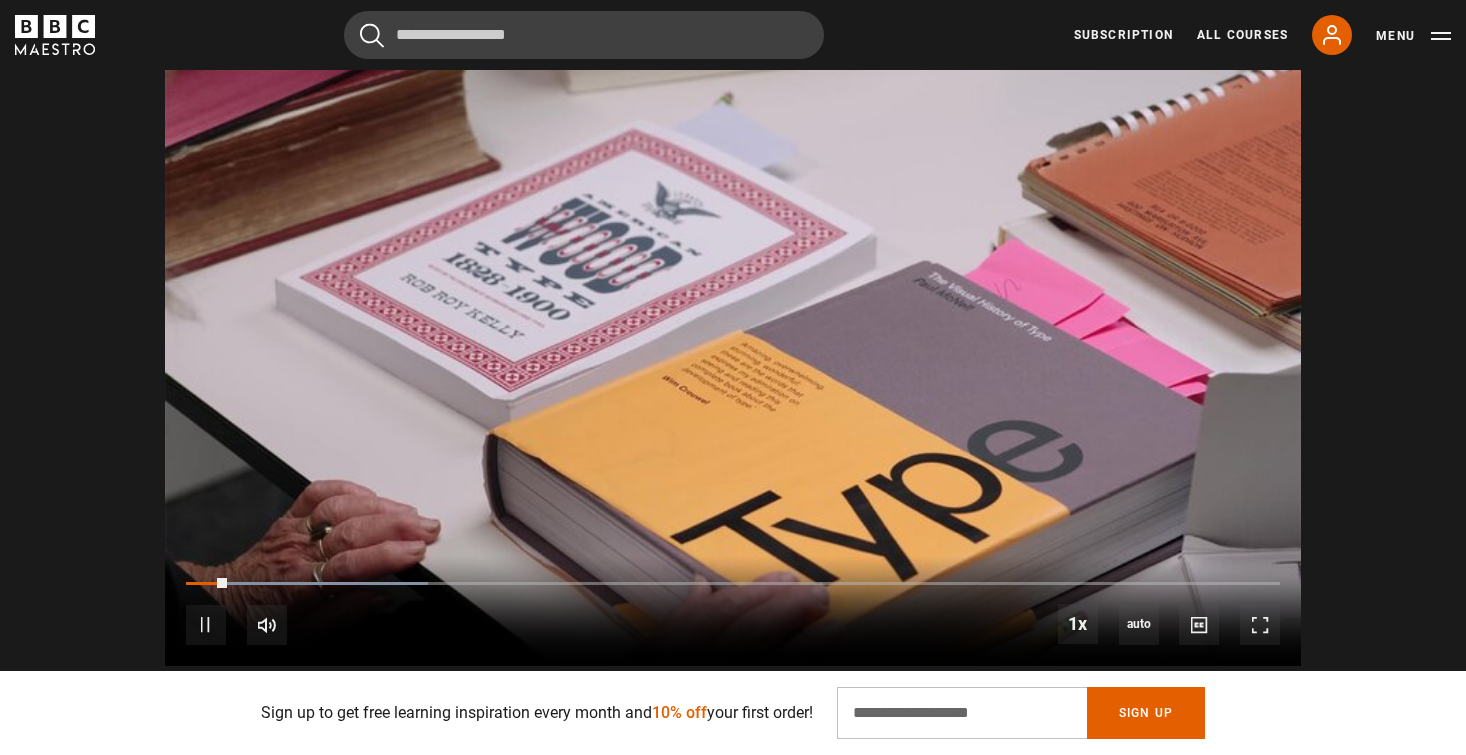 scroll, scrollTop: 2083, scrollLeft: 0, axis: vertical 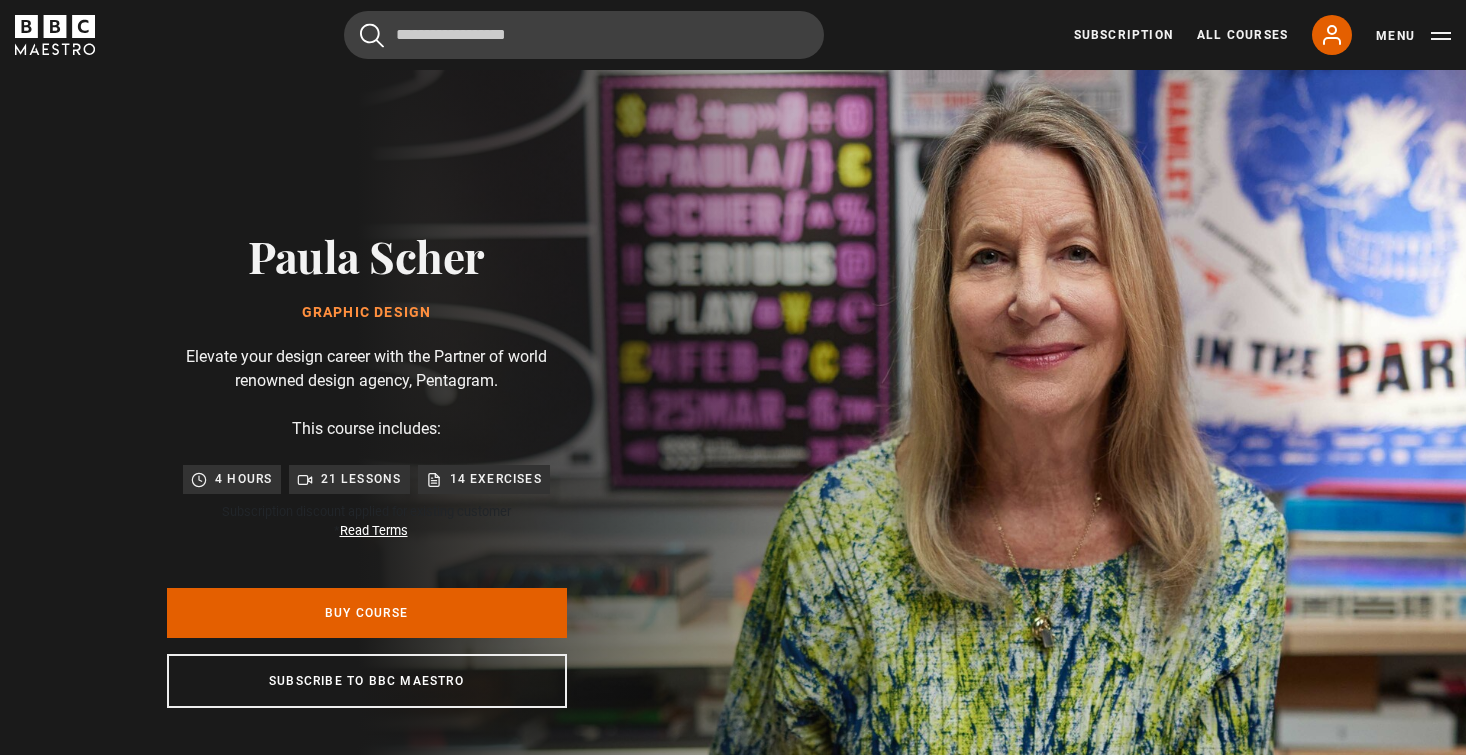 drag, startPoint x: 534, startPoint y: 259, endPoint x: 223, endPoint y: 261, distance: 311.00644 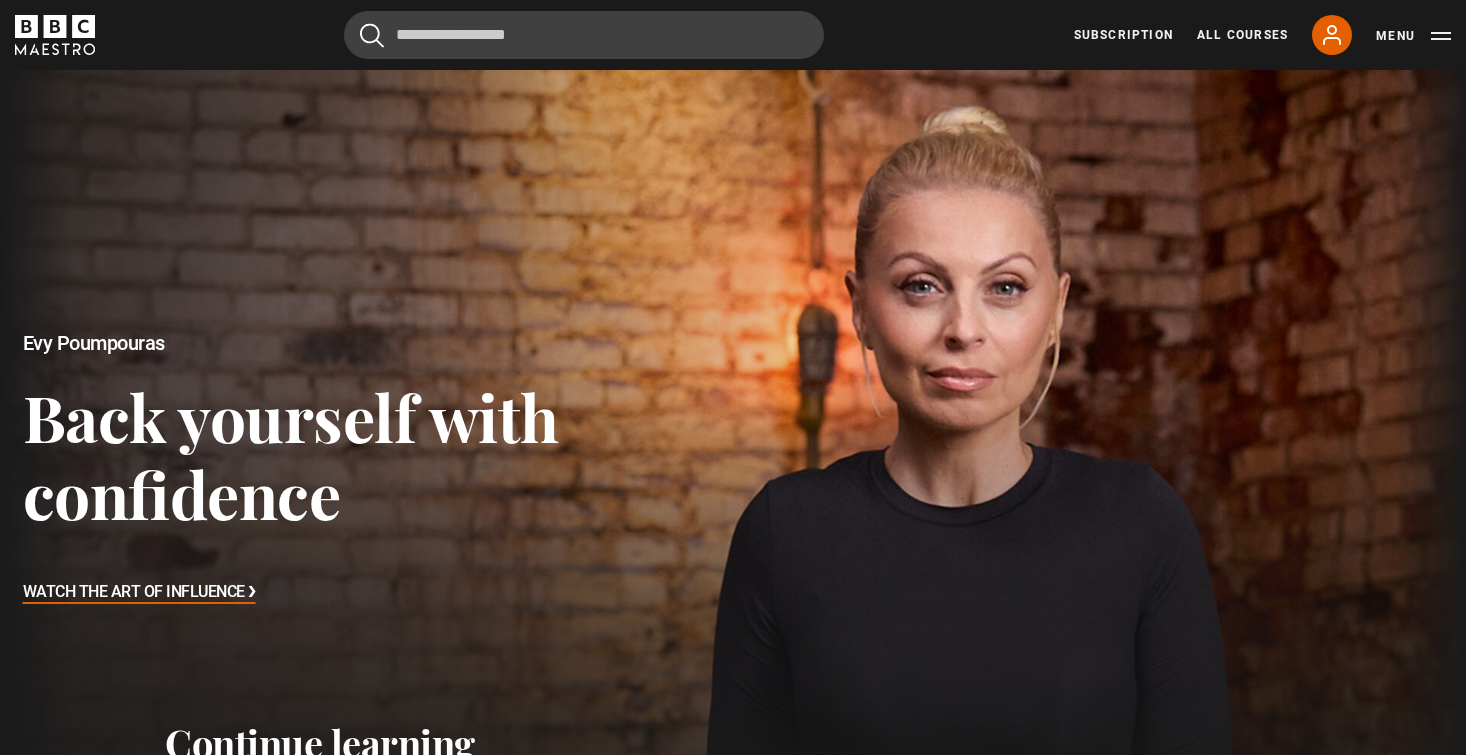 scroll, scrollTop: 0, scrollLeft: 0, axis: both 